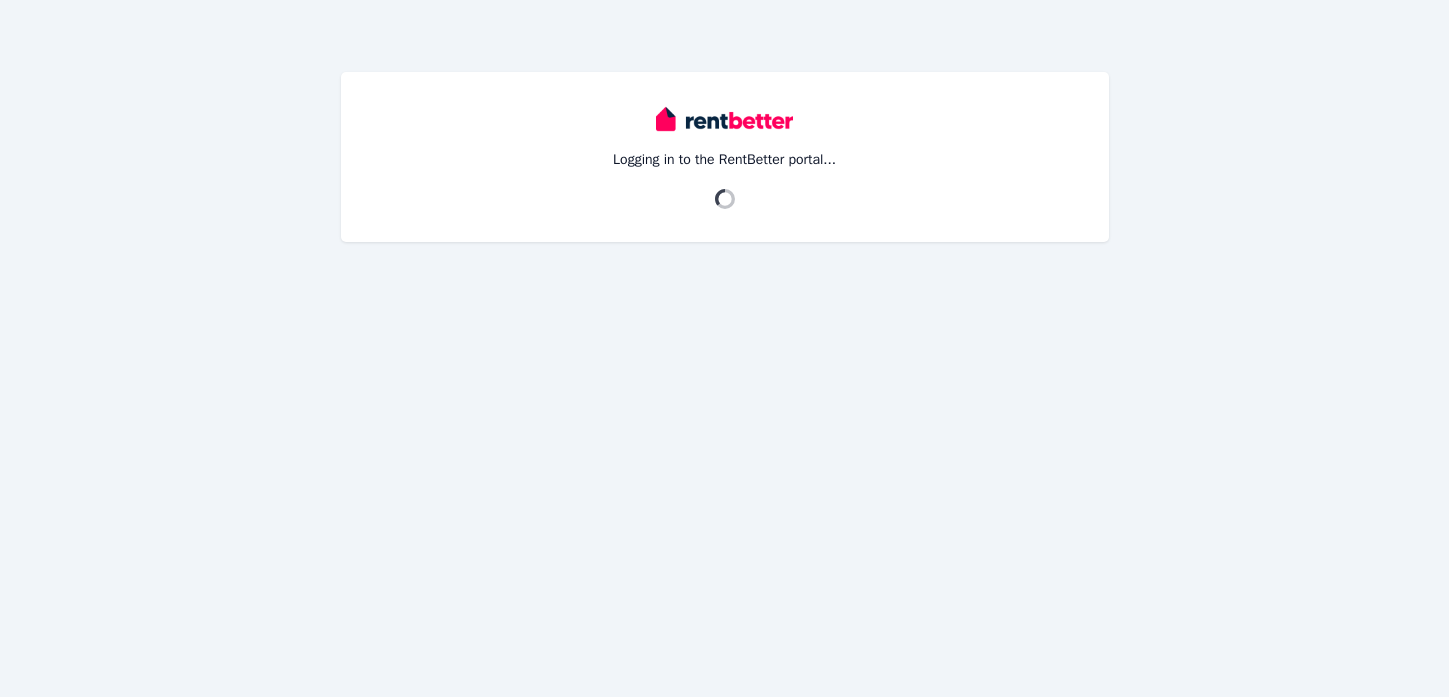 scroll, scrollTop: 0, scrollLeft: 0, axis: both 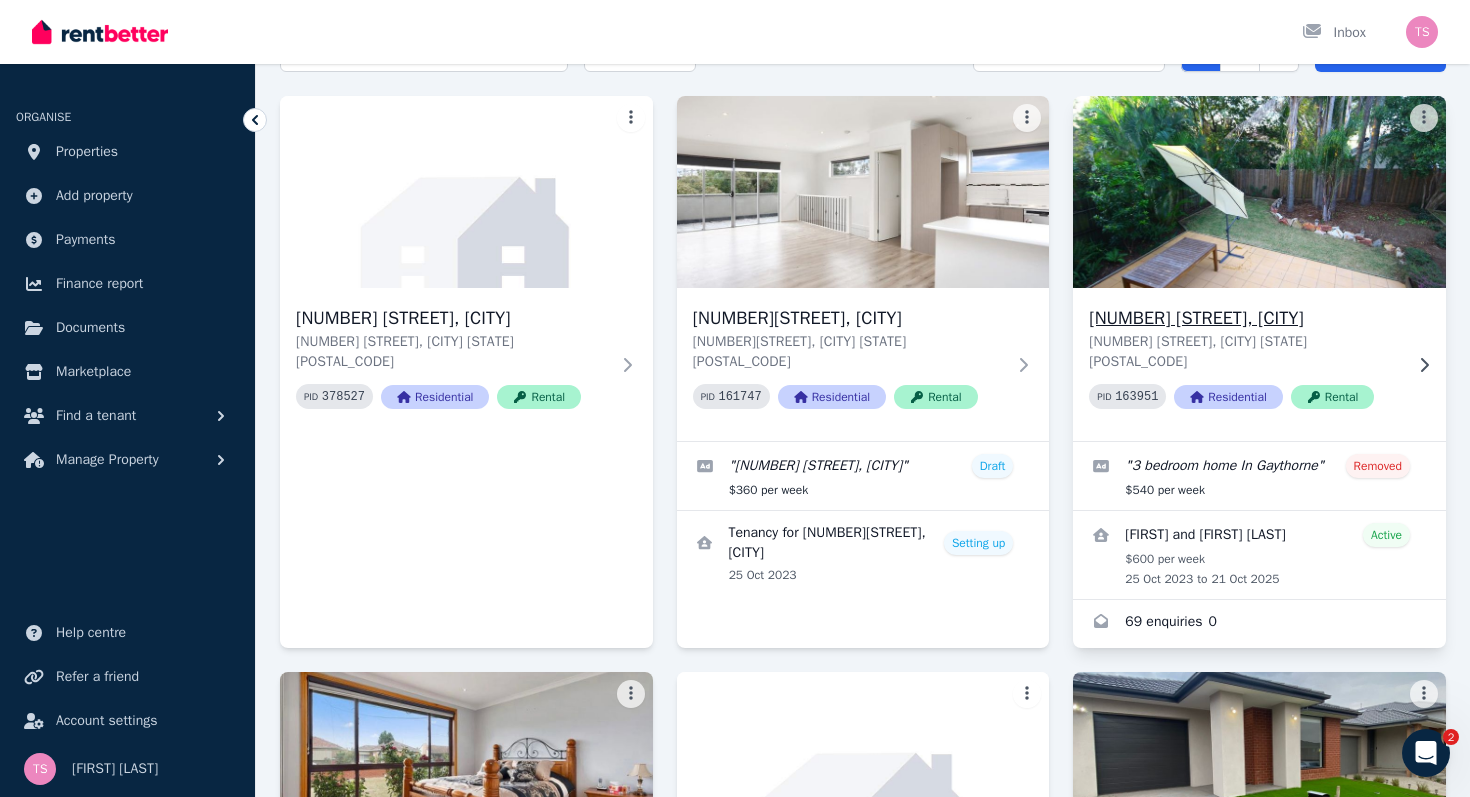 click on "[NUMBER] [STREET], [CITY]" at bounding box center [1245, 318] 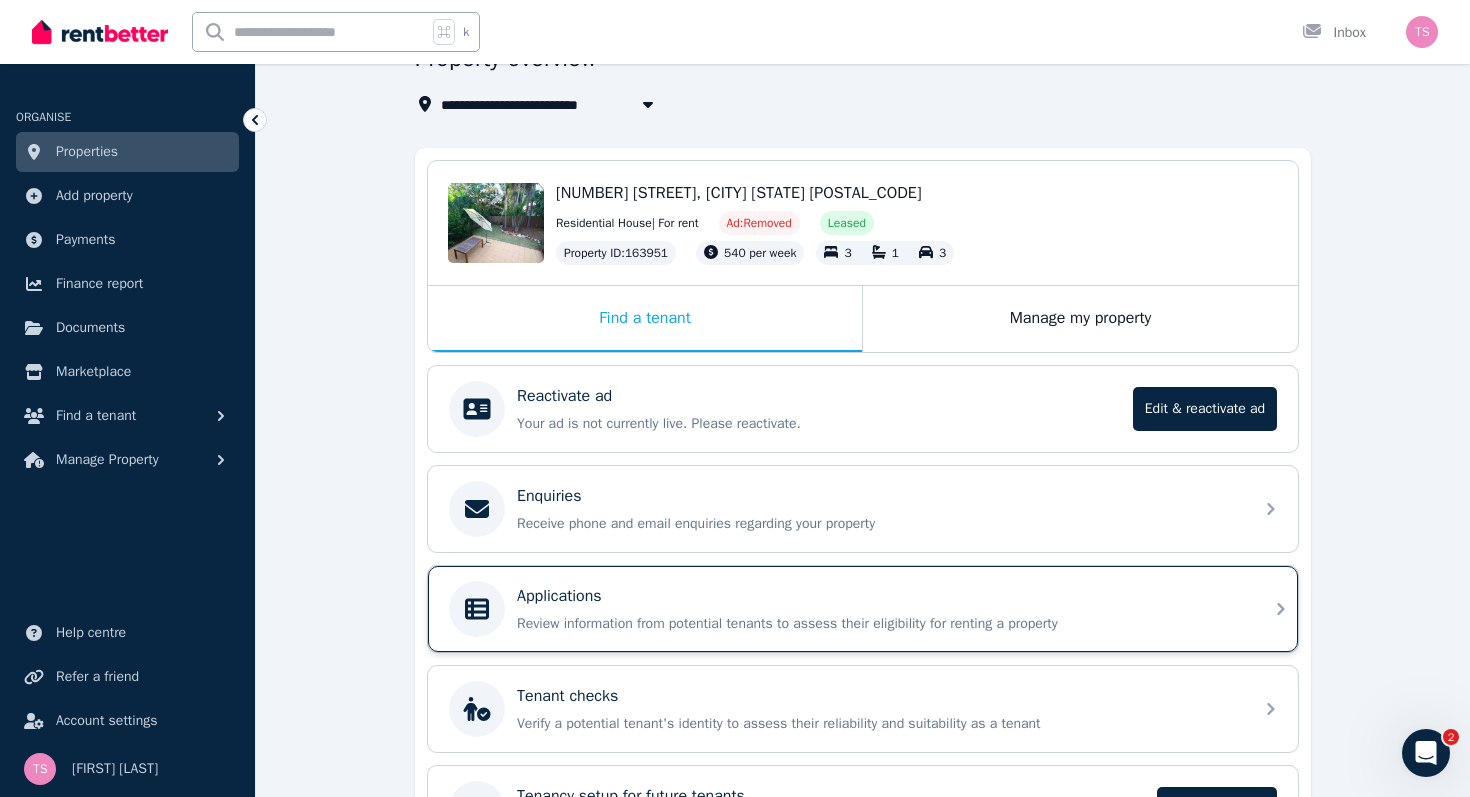 scroll, scrollTop: 93, scrollLeft: 0, axis: vertical 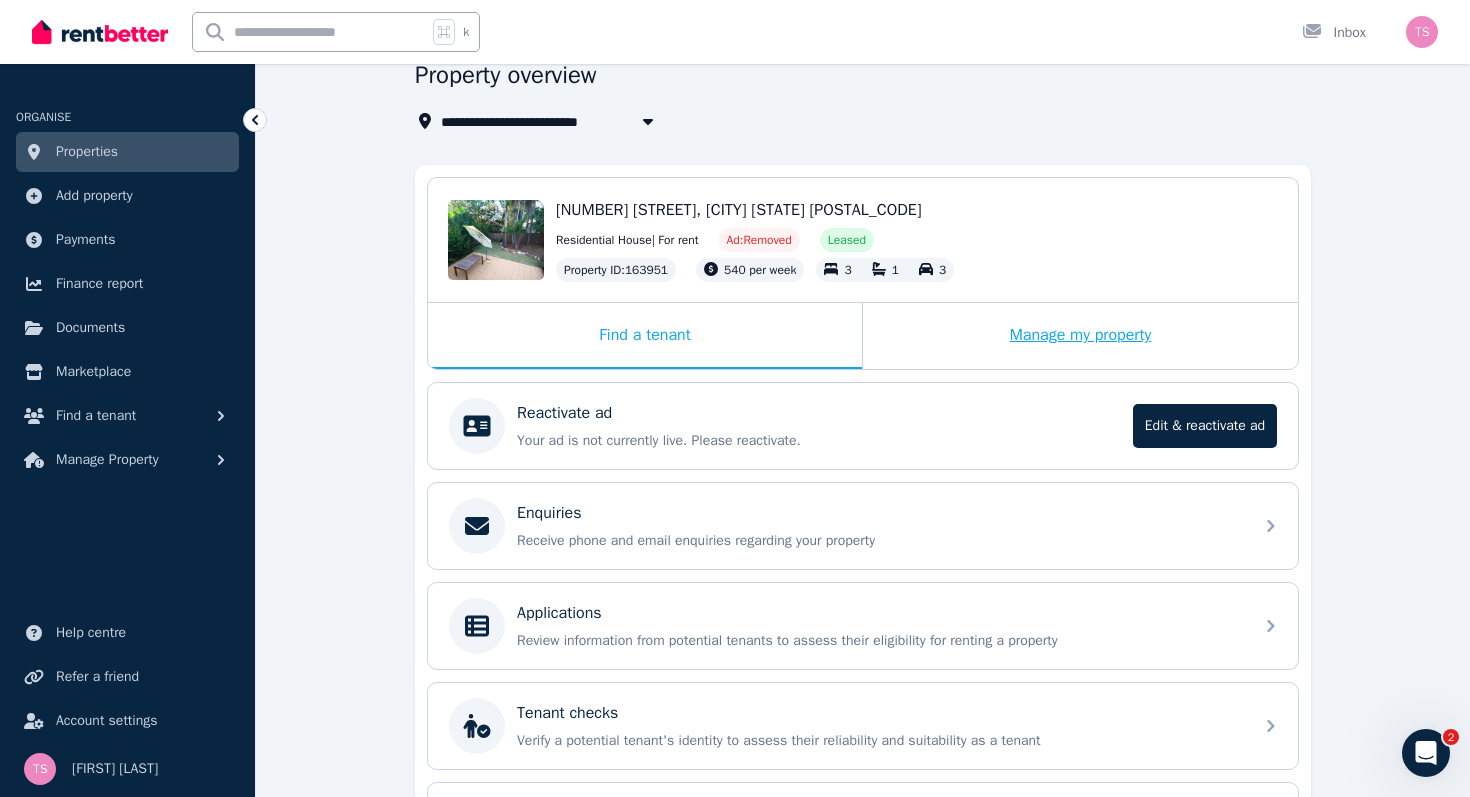 click on "Manage my property" at bounding box center [1080, 336] 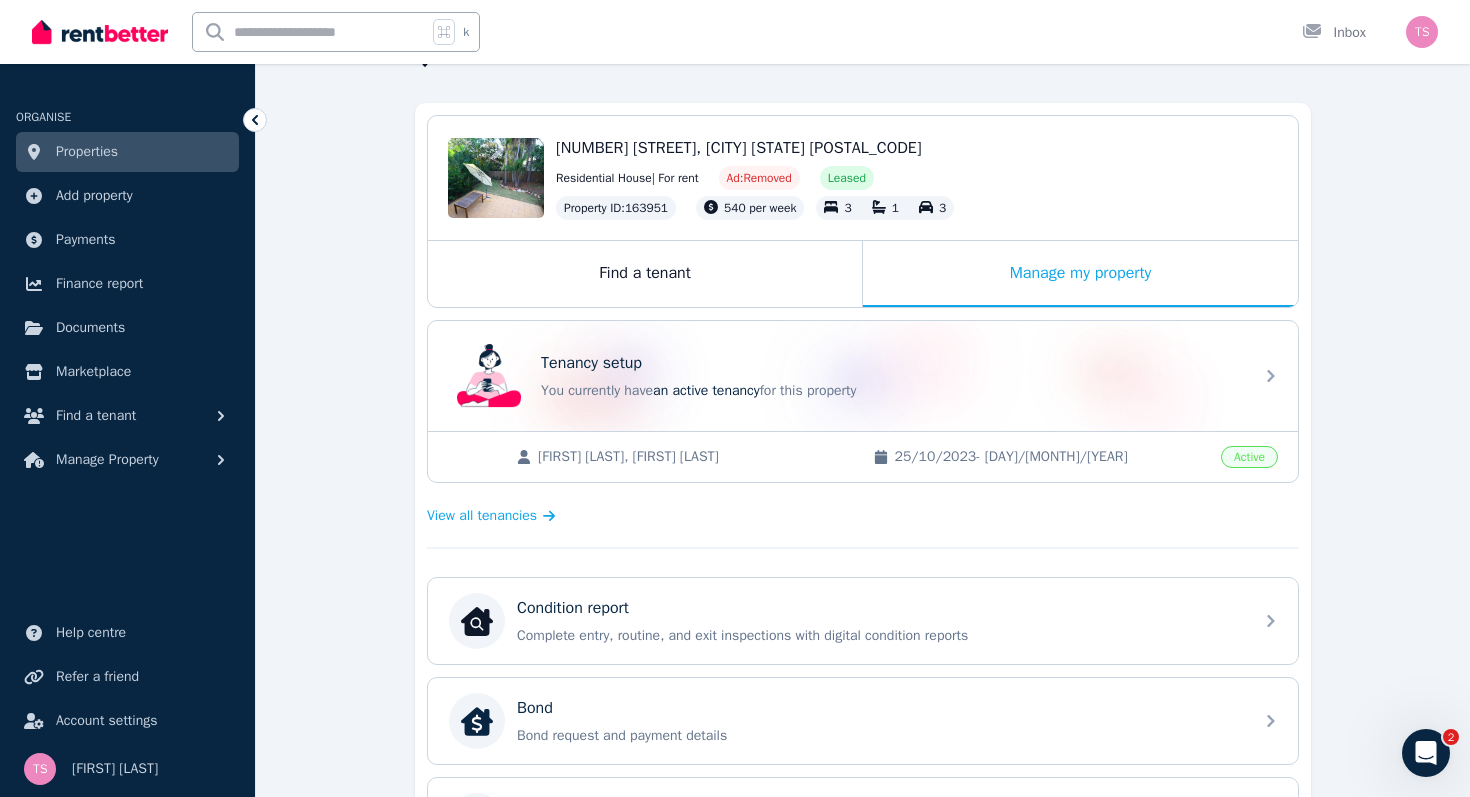 scroll, scrollTop: 153, scrollLeft: 0, axis: vertical 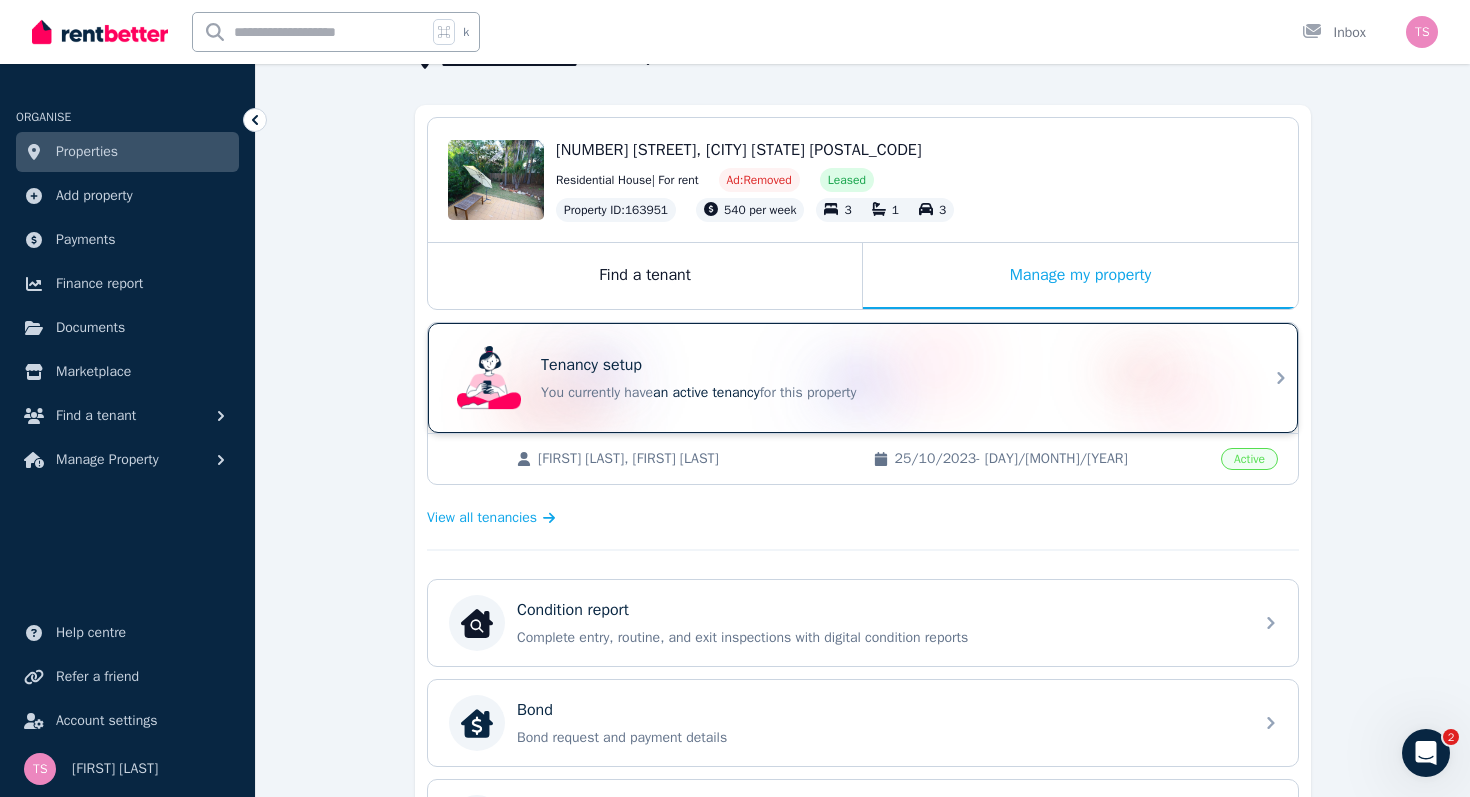 click on "an active tenancy" at bounding box center (706, 392) 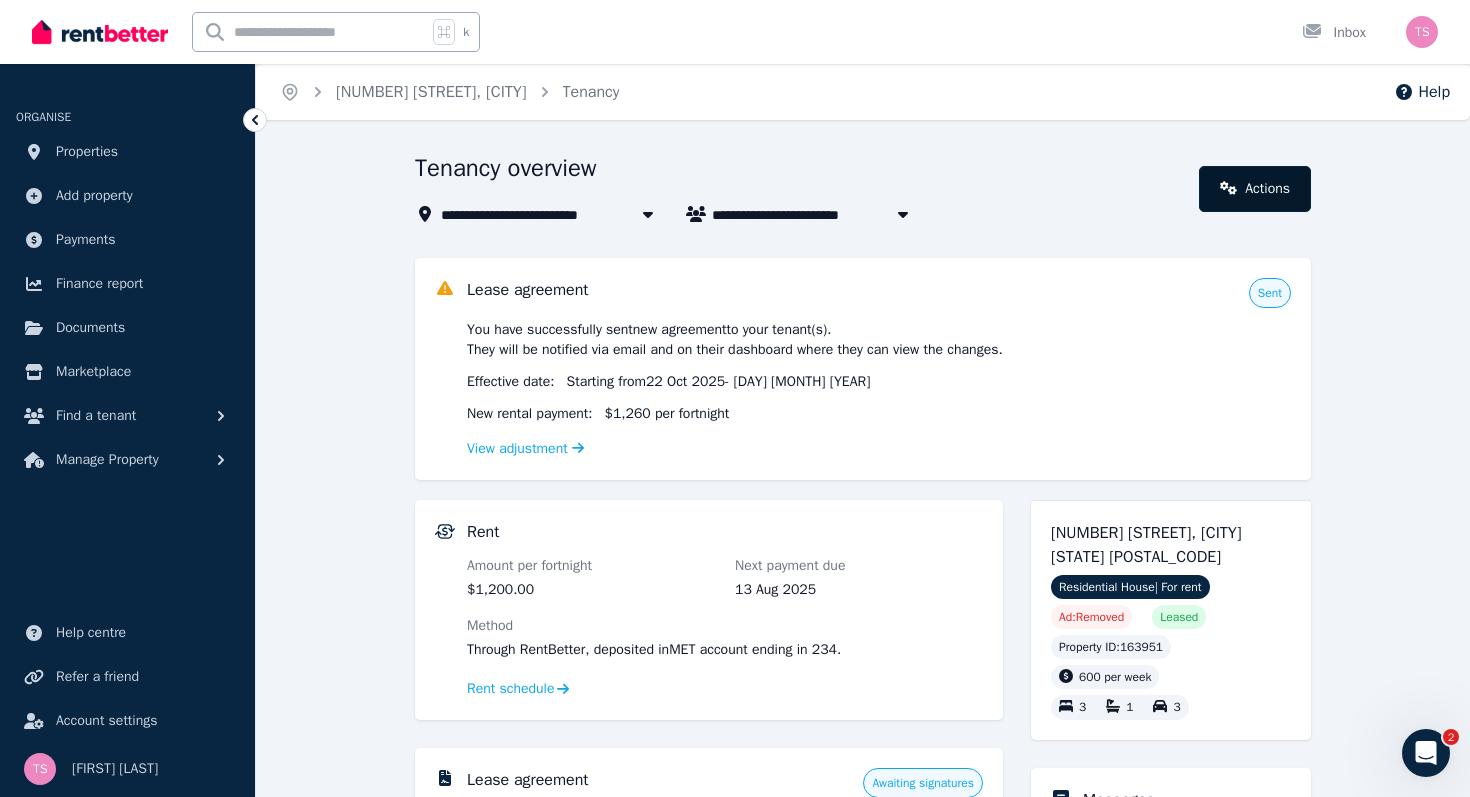 click on "Actions" at bounding box center (1255, 189) 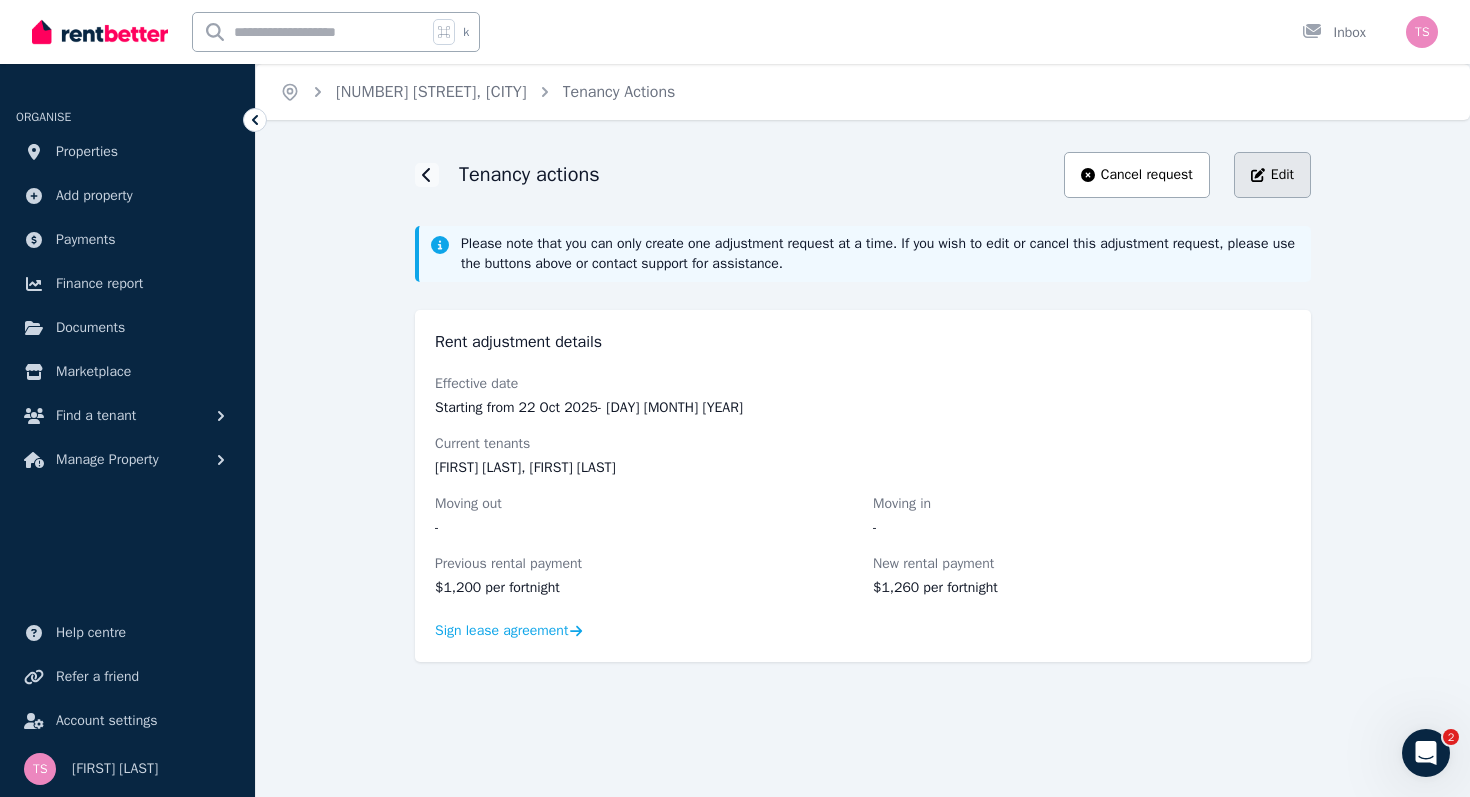 click on "Edit" at bounding box center [1272, 175] 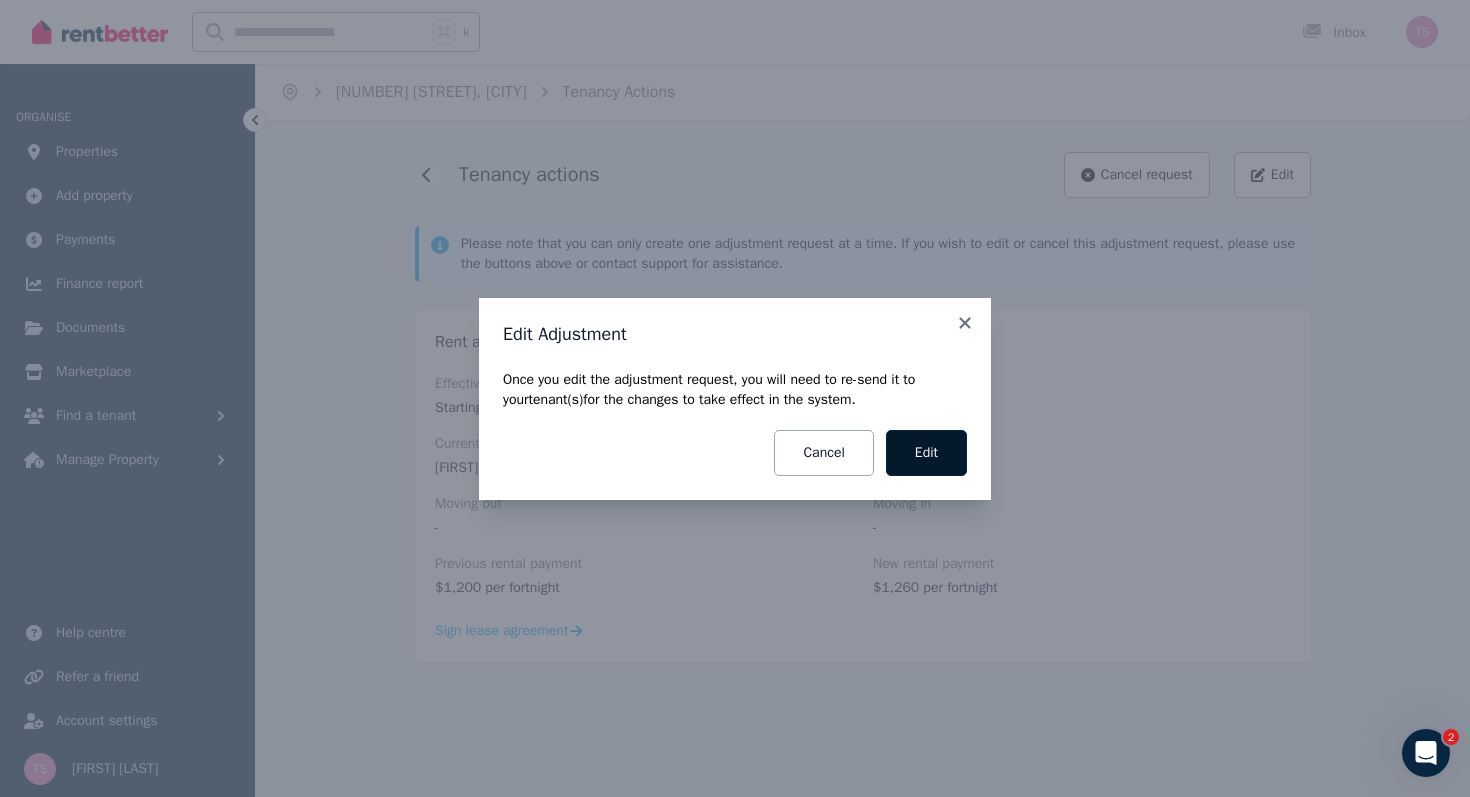 click on "Edit" at bounding box center [926, 453] 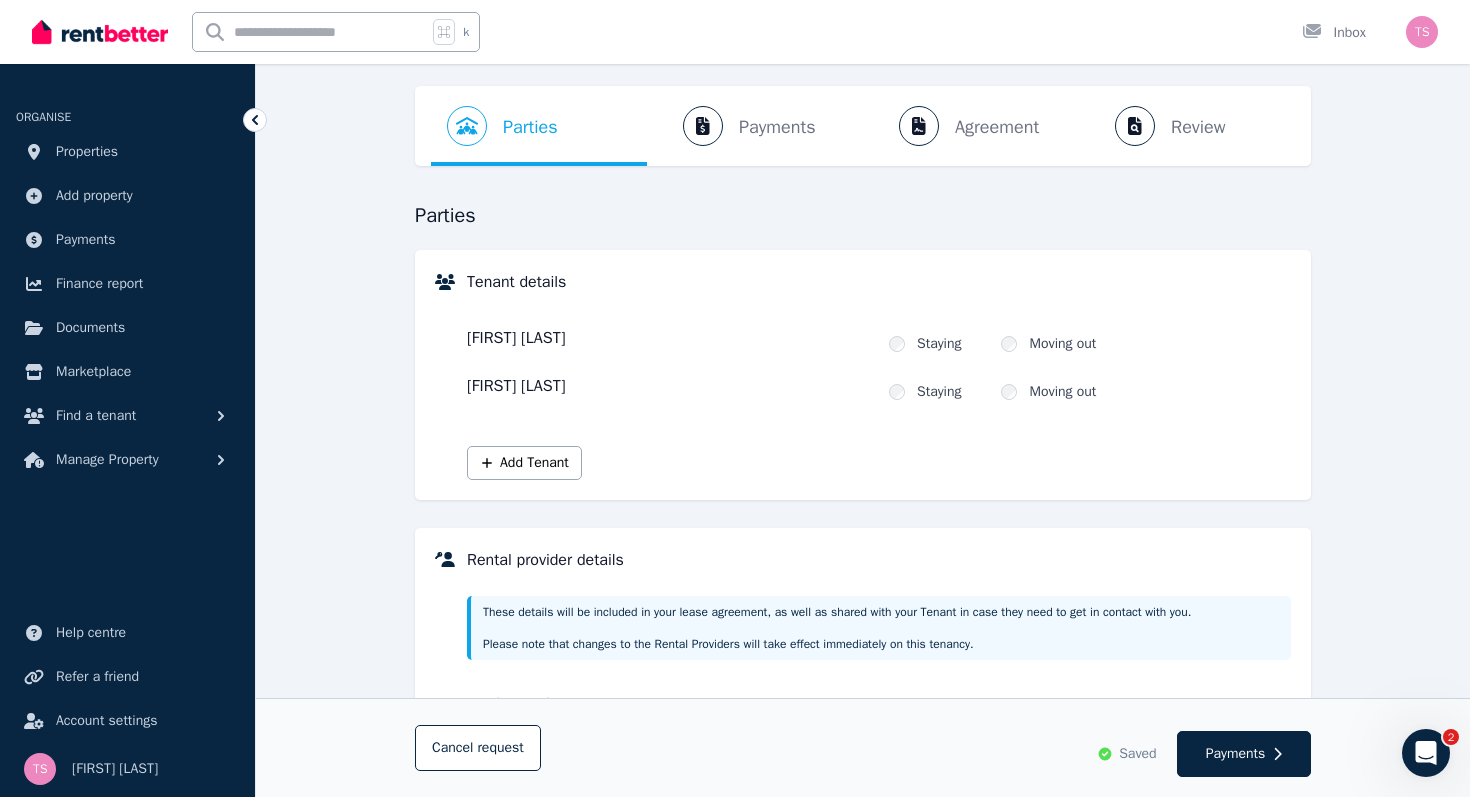 scroll, scrollTop: 49, scrollLeft: 0, axis: vertical 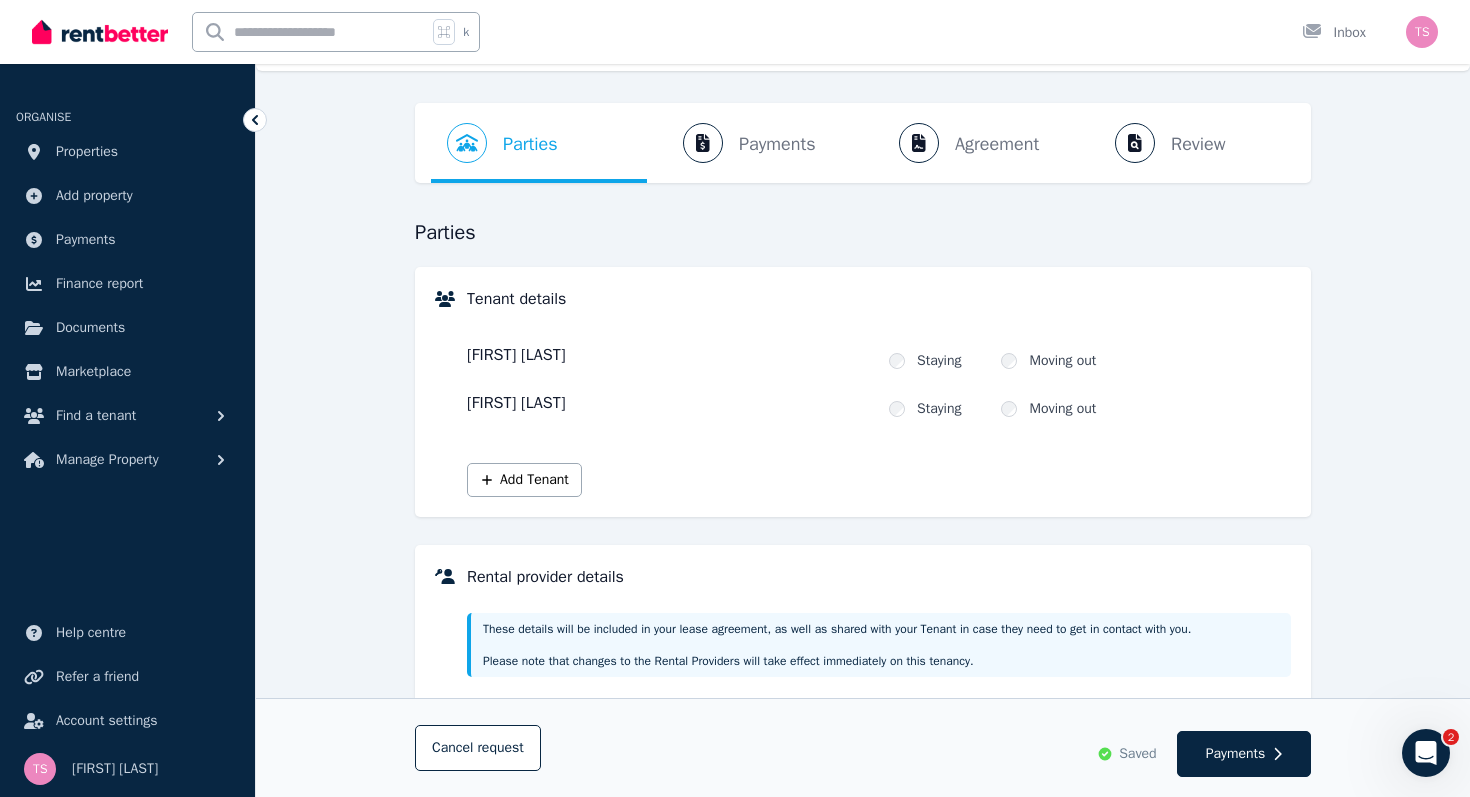 click on "Parties Rental provider and tenant details Payments Bond and rental payments Agreement Lease agreement Review Send tenancy details" at bounding box center (863, 143) 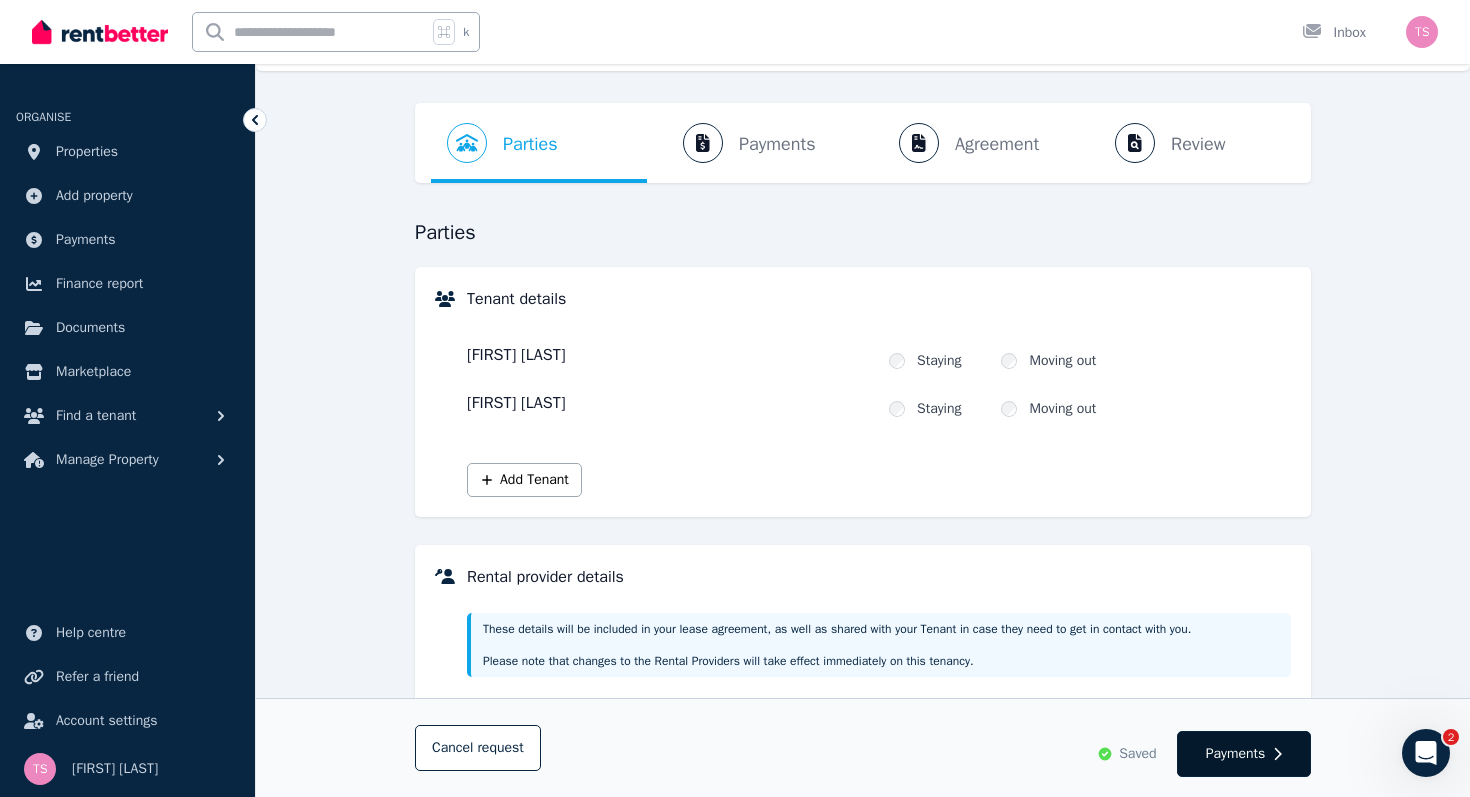 click on "Payments" at bounding box center [1236, 754] 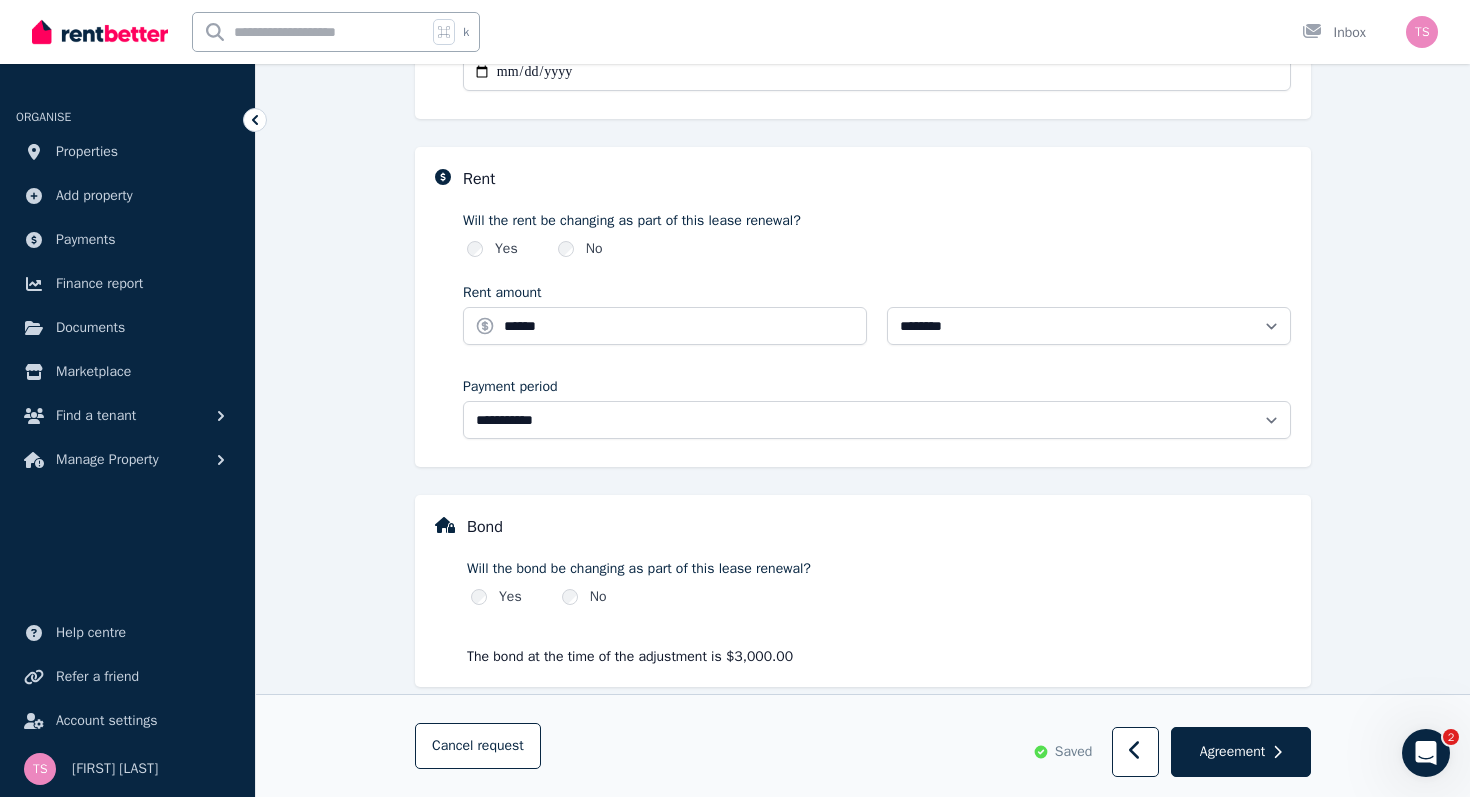 scroll, scrollTop: 658, scrollLeft: 0, axis: vertical 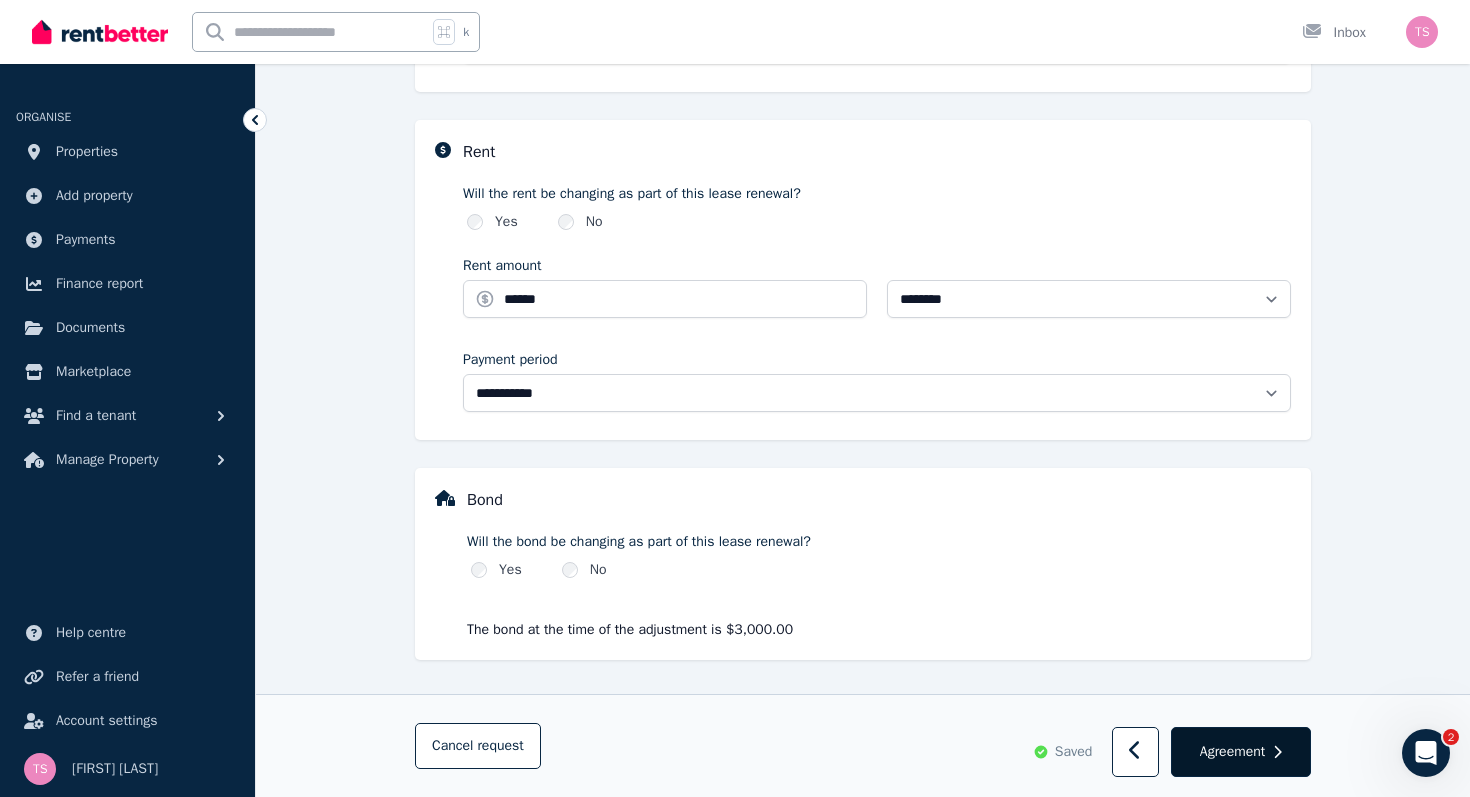 click on "Agreement" at bounding box center [1232, 752] 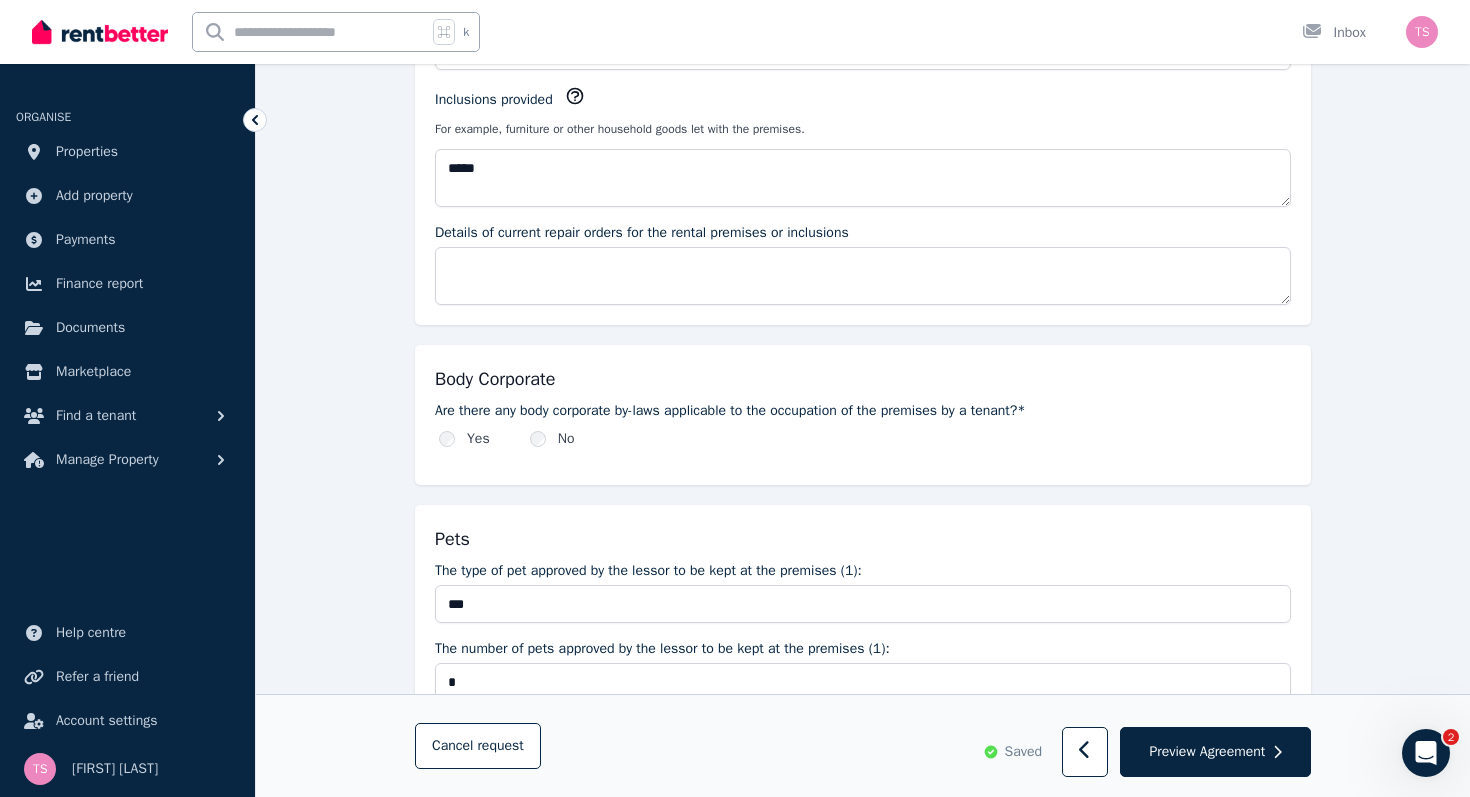 scroll, scrollTop: 1298, scrollLeft: 0, axis: vertical 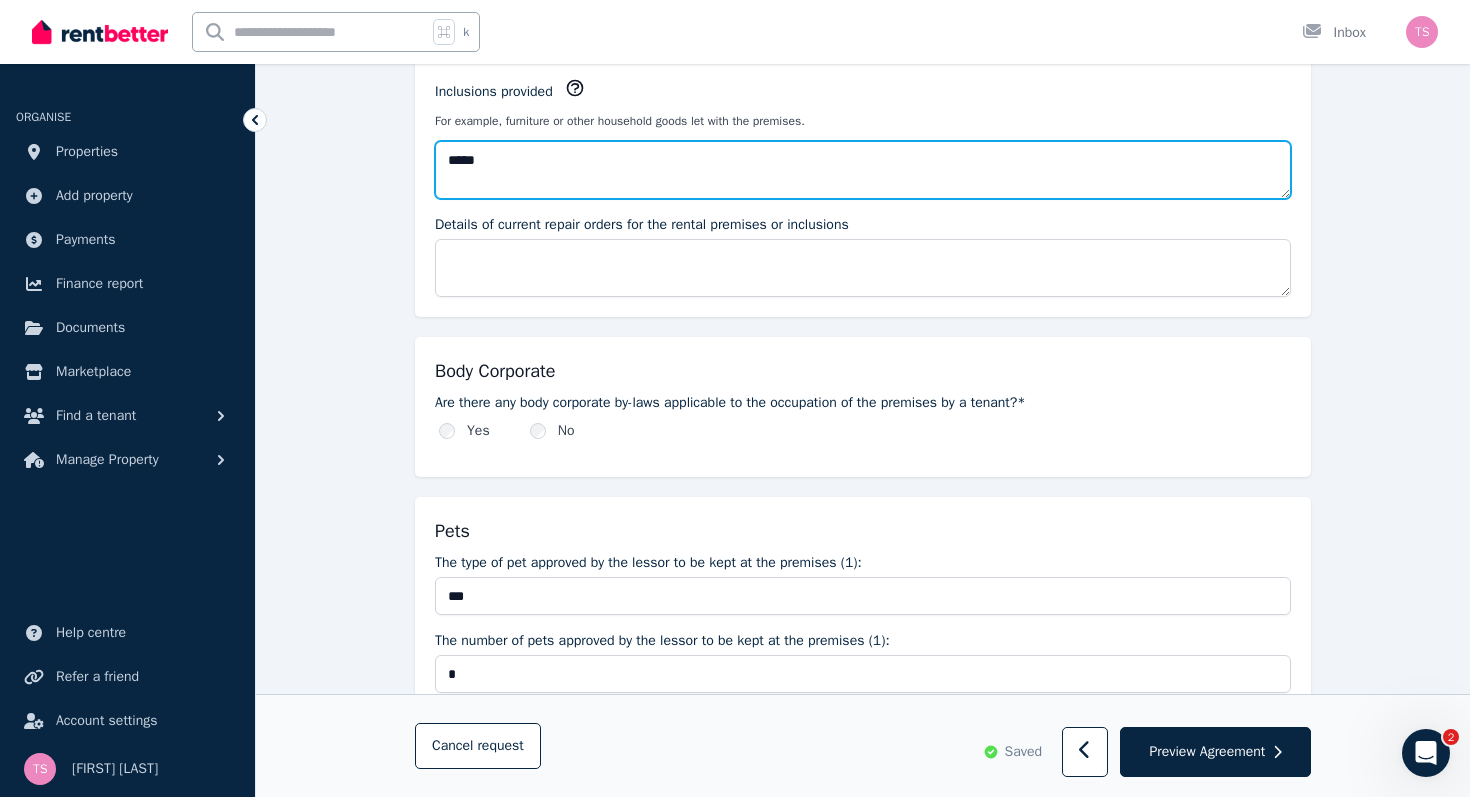 drag, startPoint x: 496, startPoint y: 165, endPoint x: 399, endPoint y: 154, distance: 97.62172 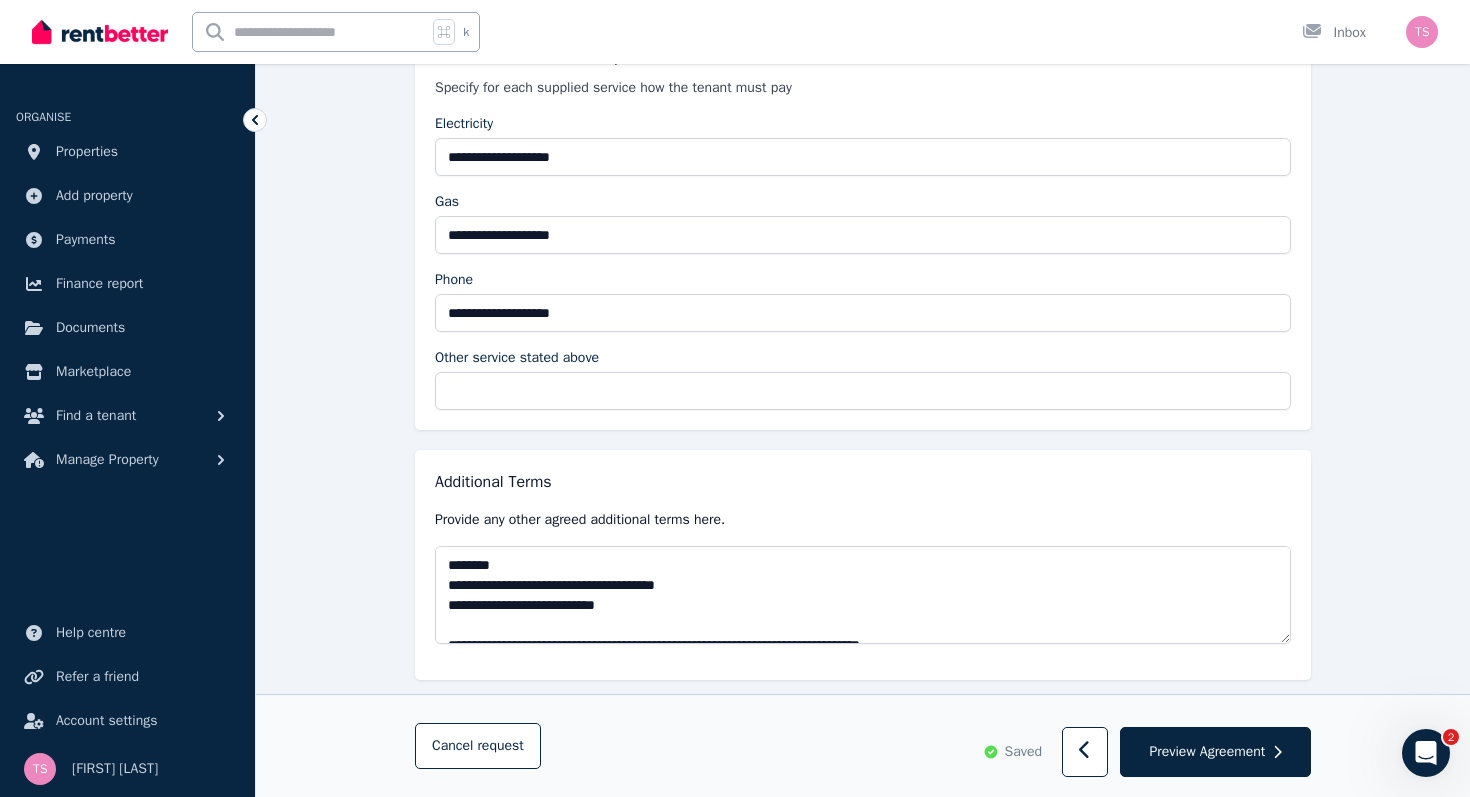 scroll, scrollTop: 3874, scrollLeft: 0, axis: vertical 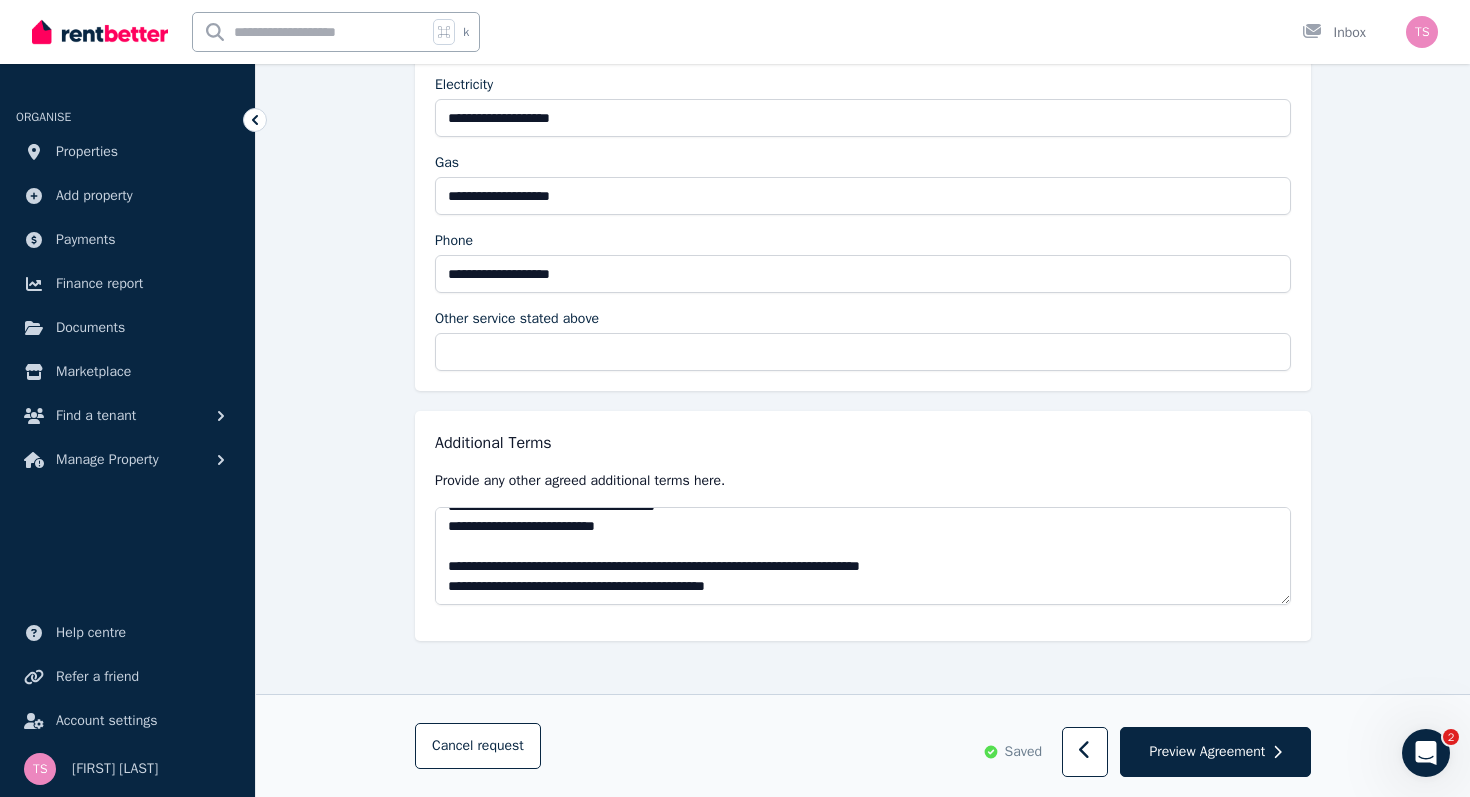 type 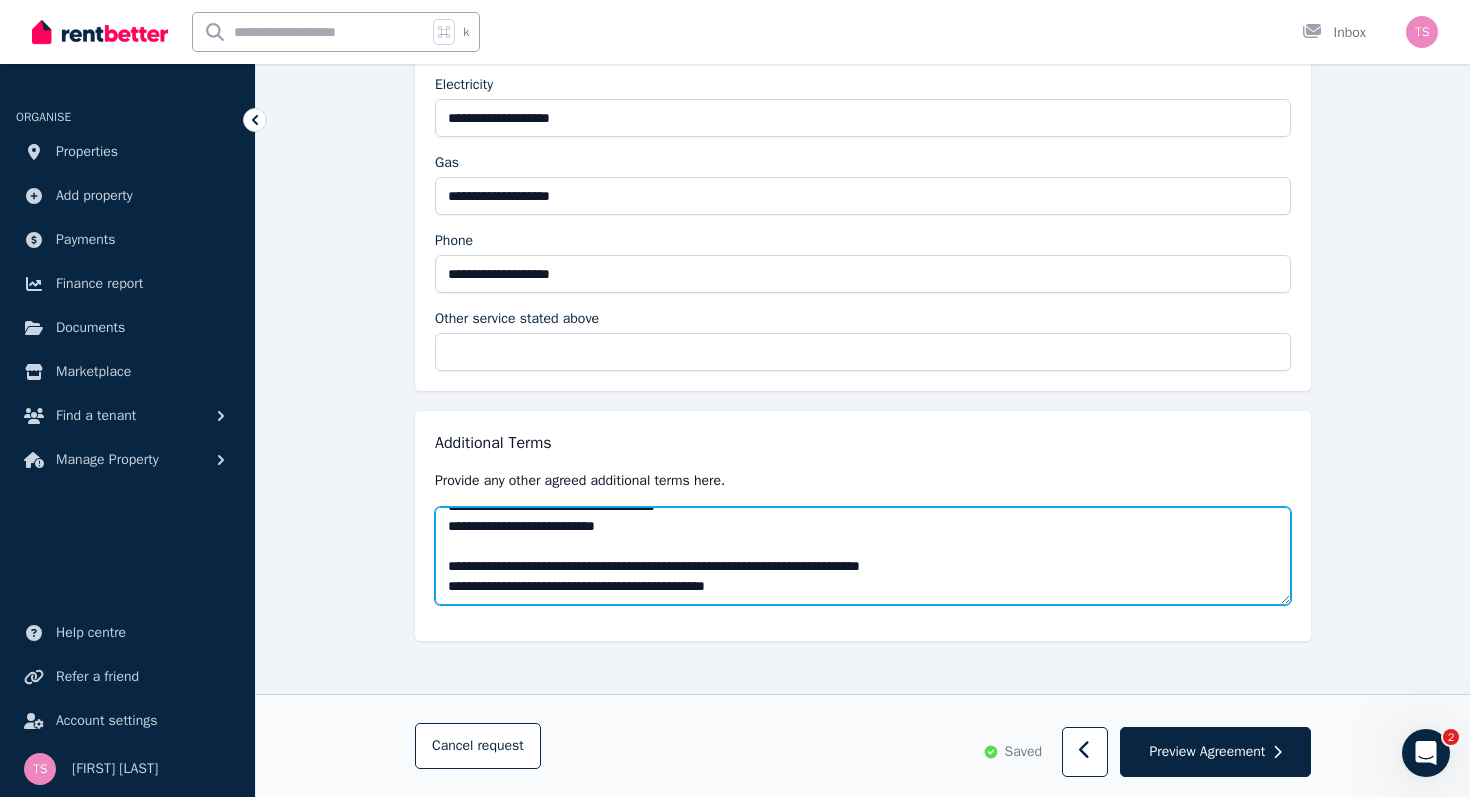 drag, startPoint x: 787, startPoint y: 591, endPoint x: 449, endPoint y: 590, distance: 338.00146 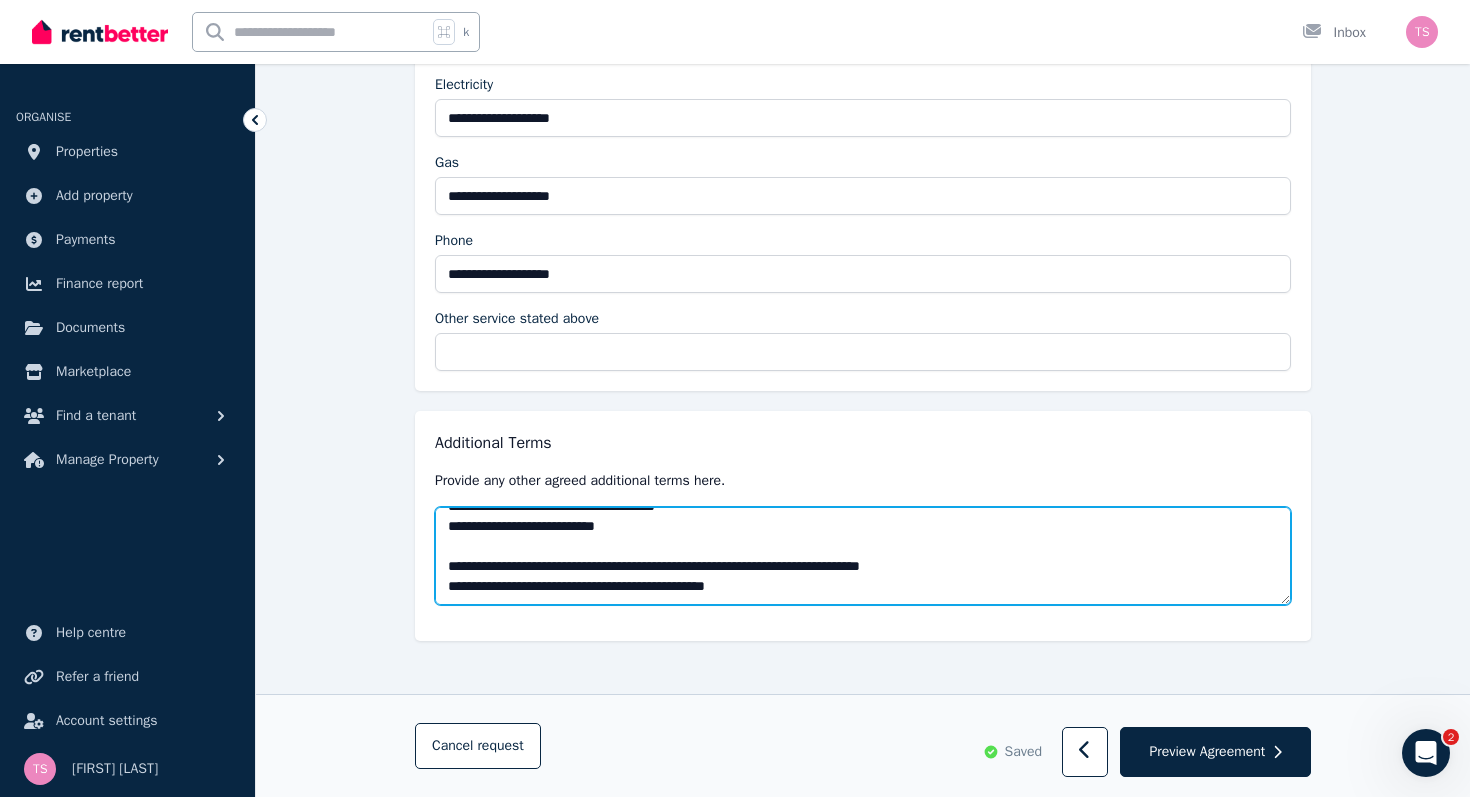 click on "**********" at bounding box center (863, 556) 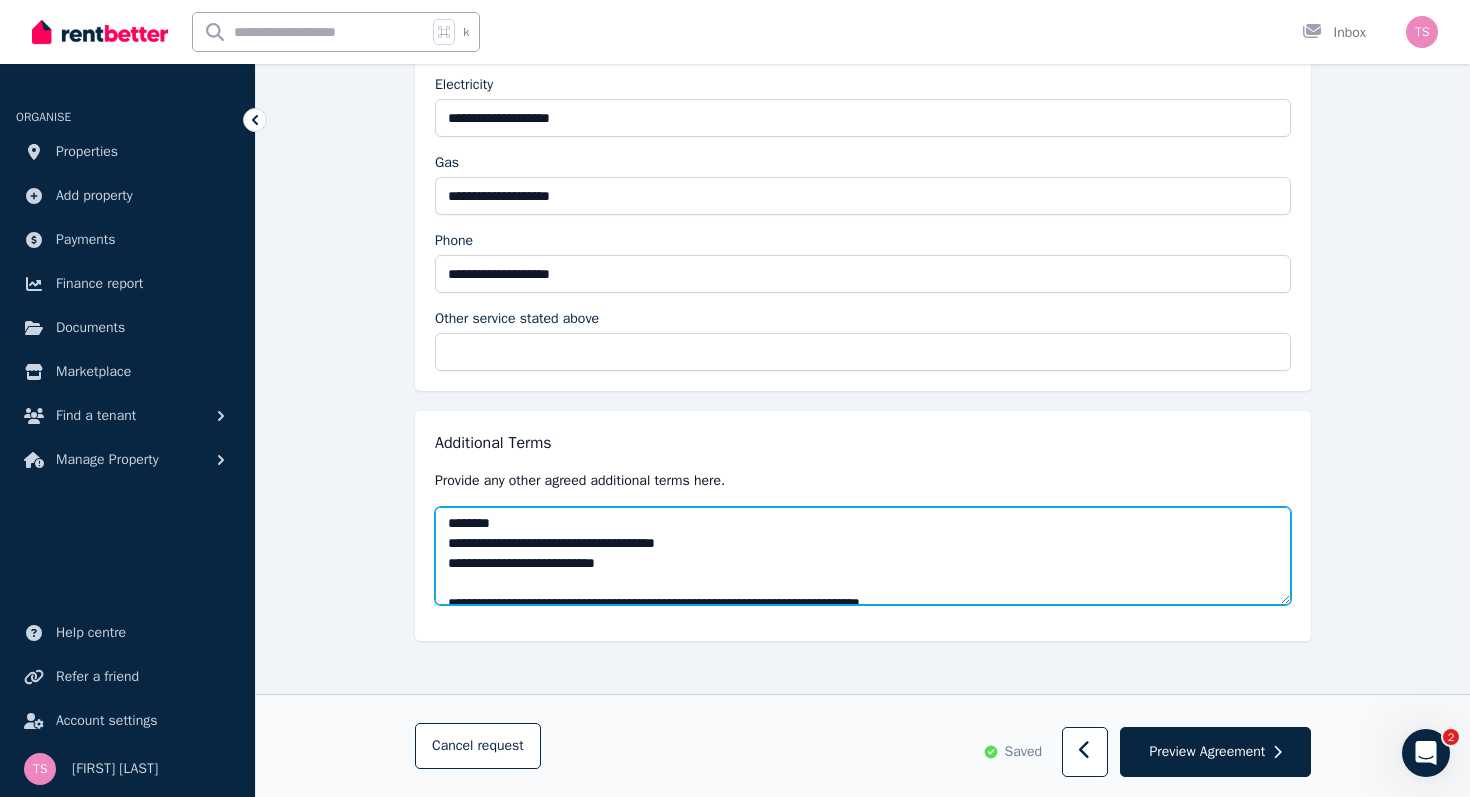 scroll, scrollTop: 20, scrollLeft: 0, axis: vertical 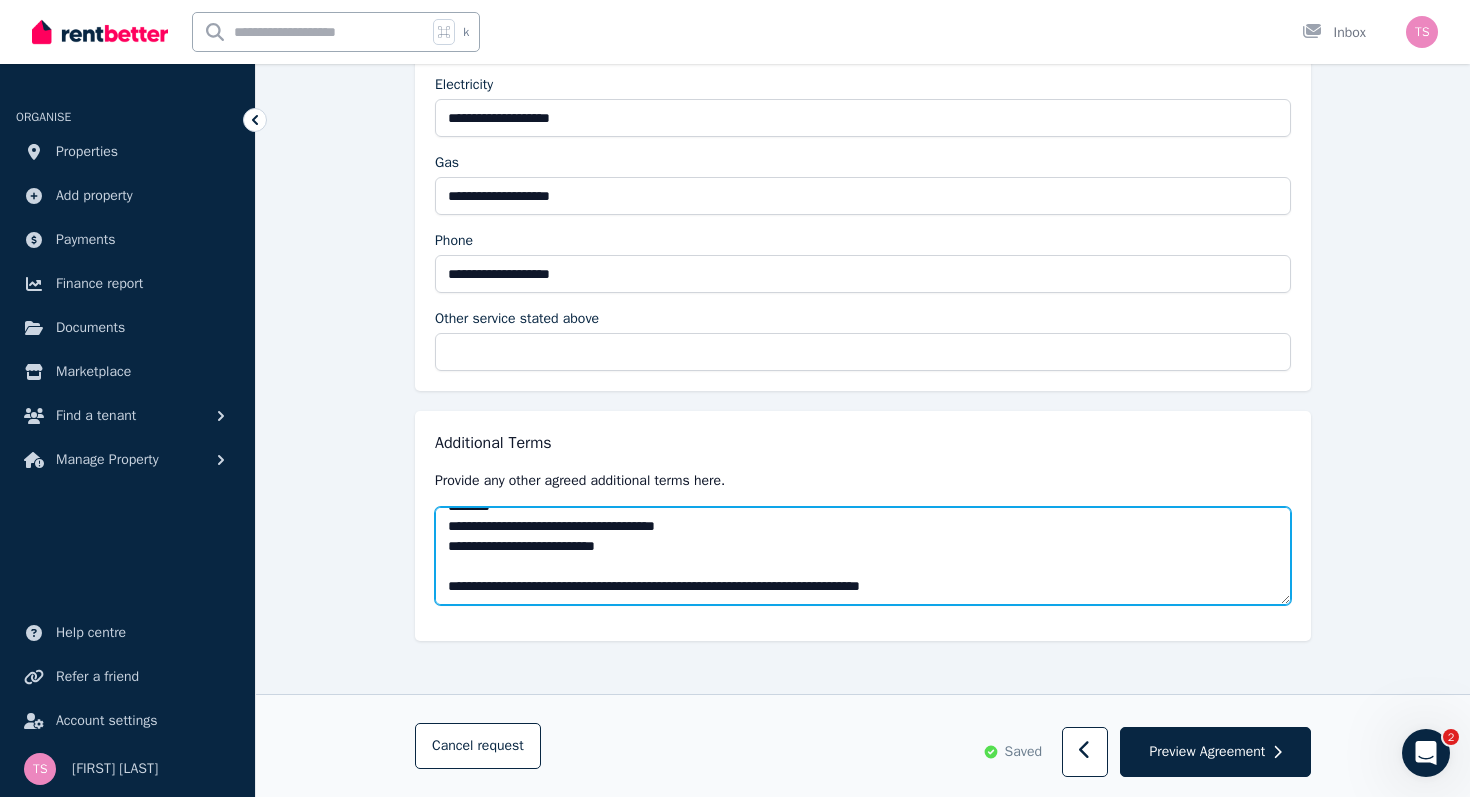 click on "**********" at bounding box center (863, 556) 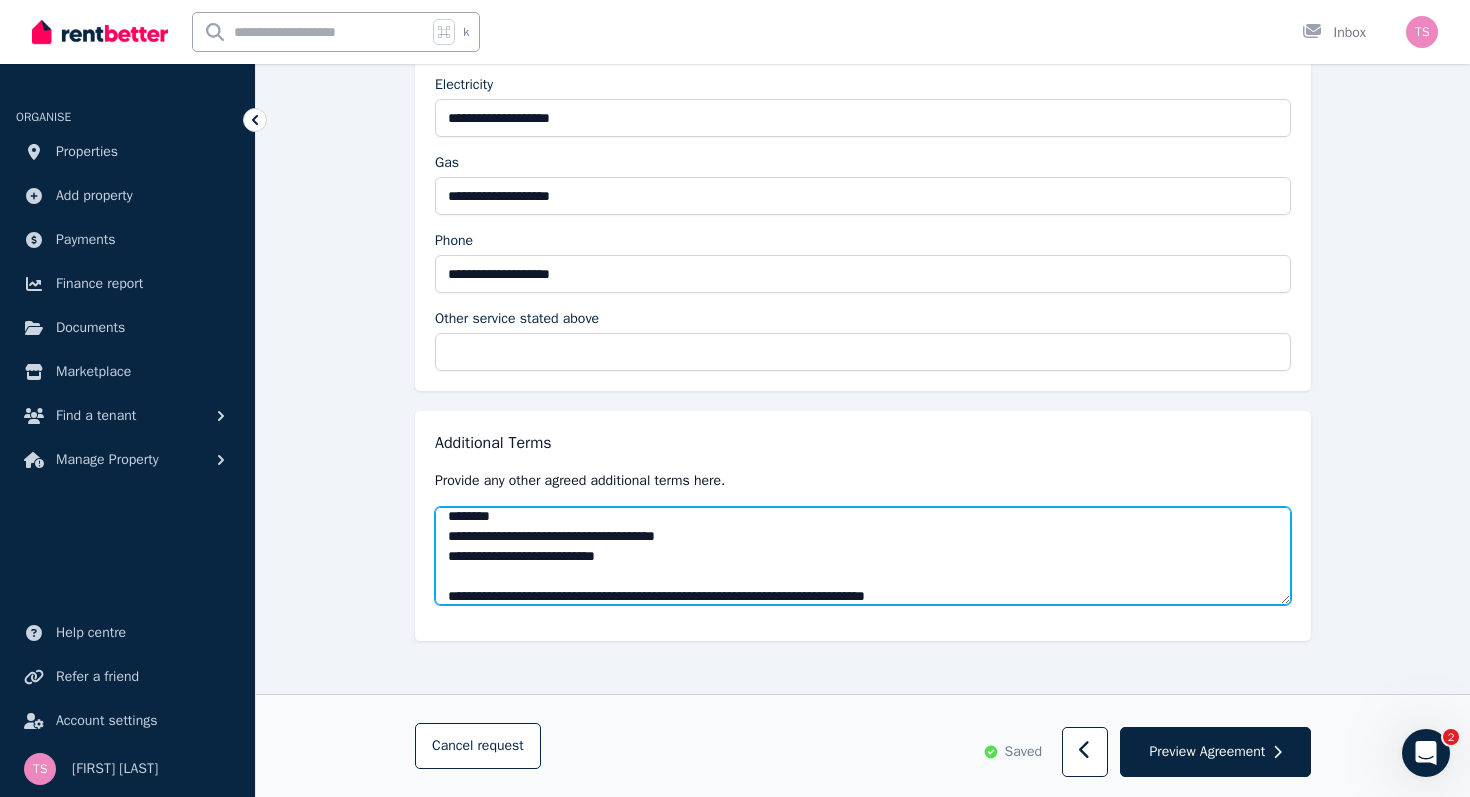 scroll, scrollTop: 20, scrollLeft: 0, axis: vertical 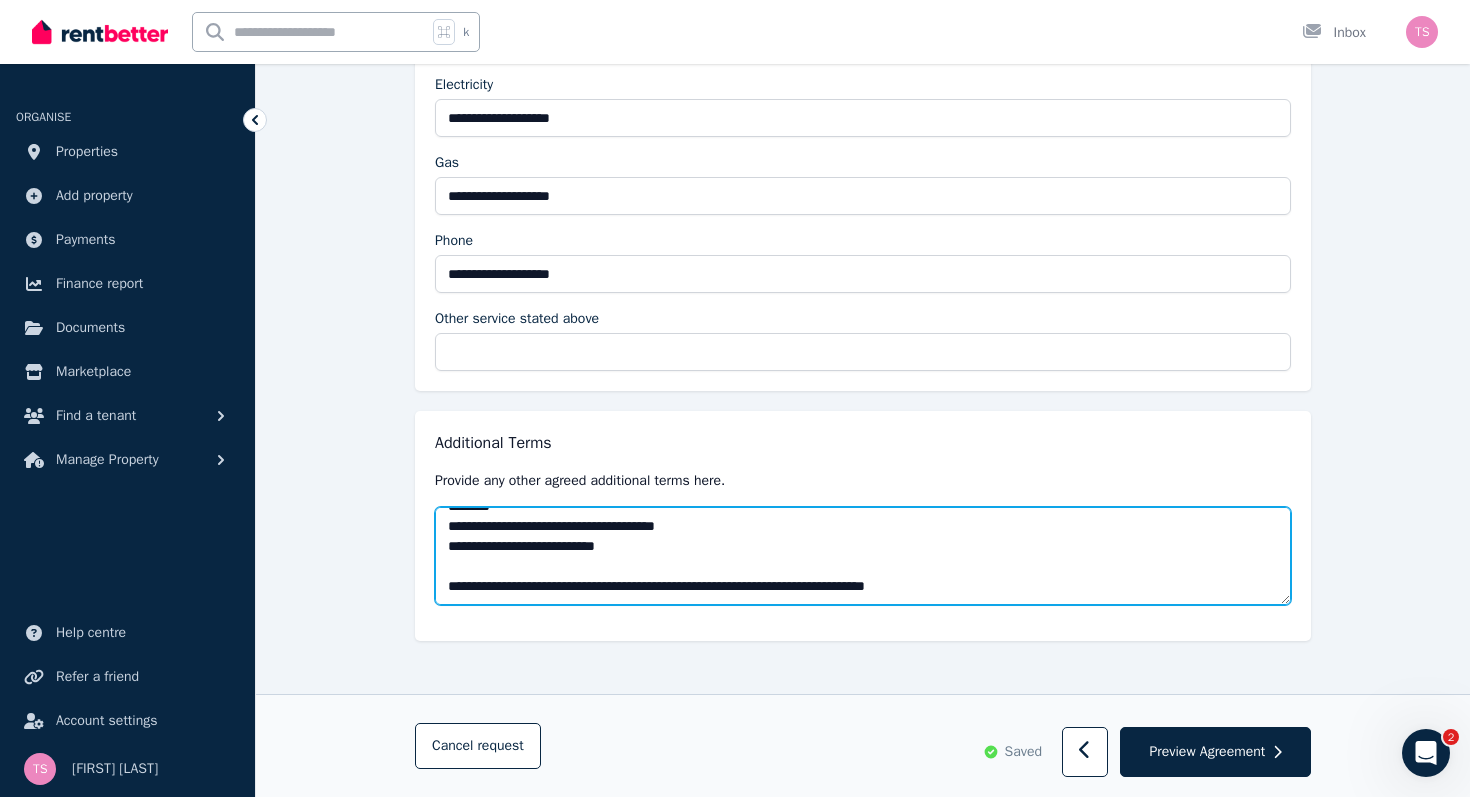 drag, startPoint x: 1031, startPoint y: 587, endPoint x: 438, endPoint y: 580, distance: 593.0413 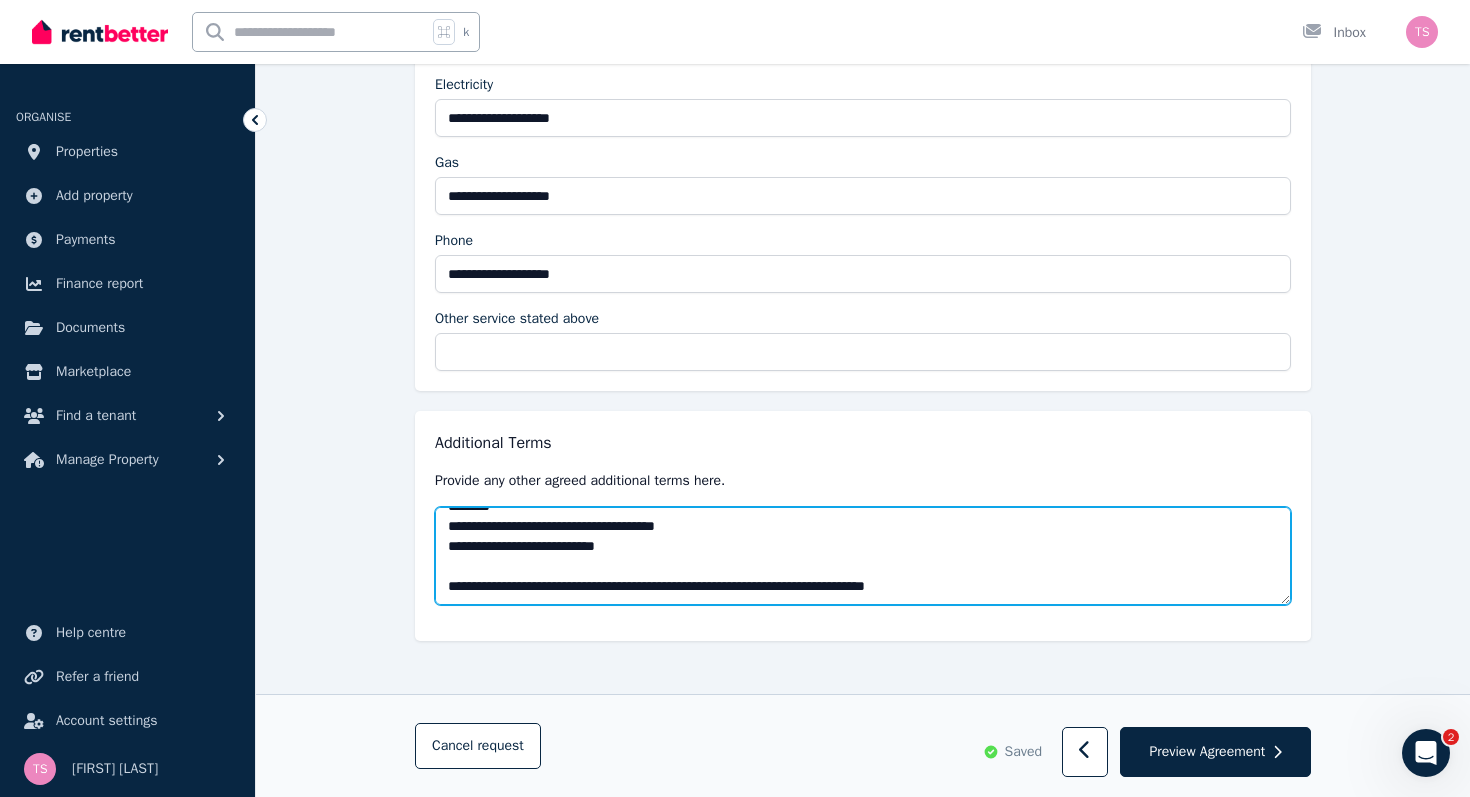 click on "**********" at bounding box center [863, 556] 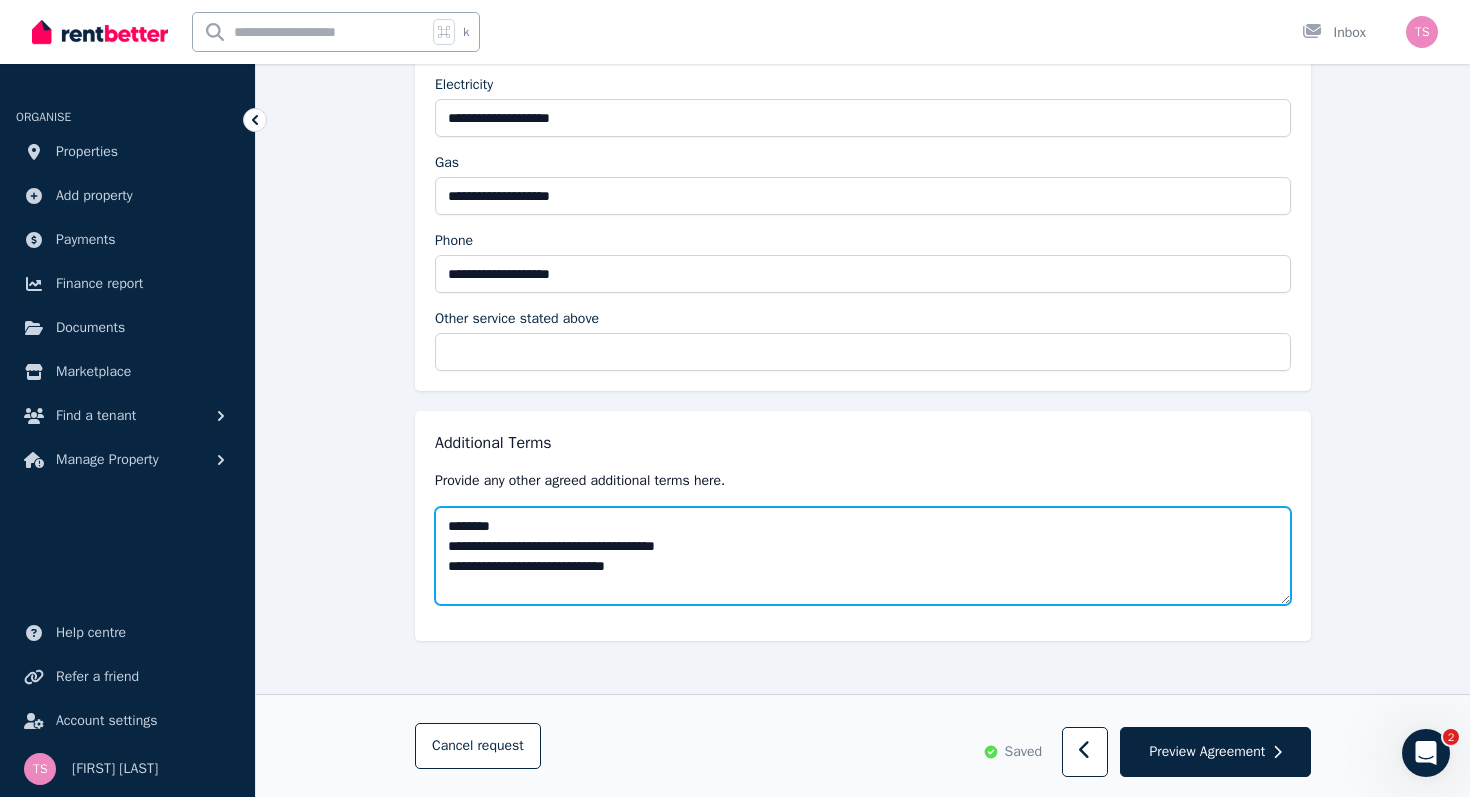 scroll, scrollTop: 0, scrollLeft: 0, axis: both 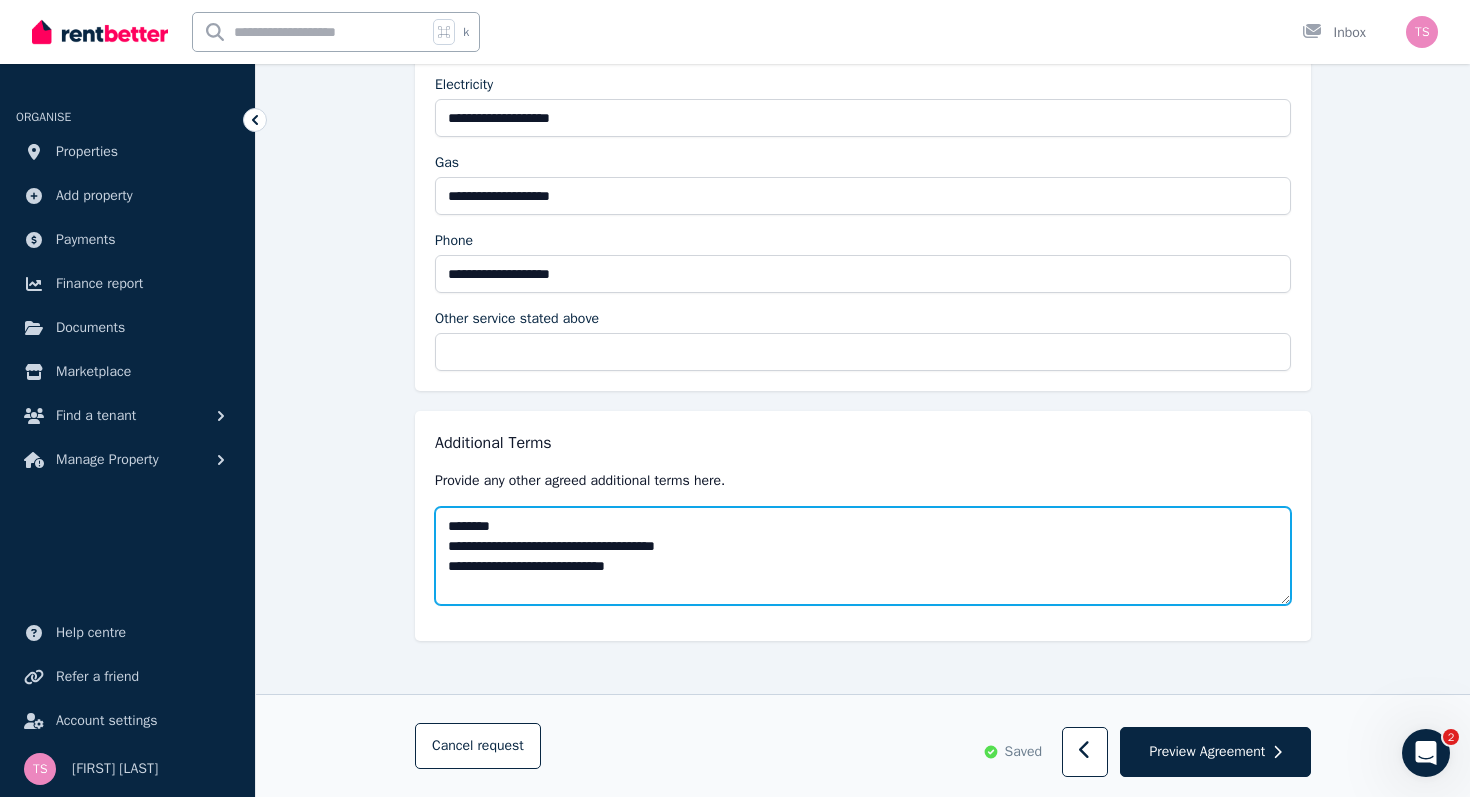 type on "**********" 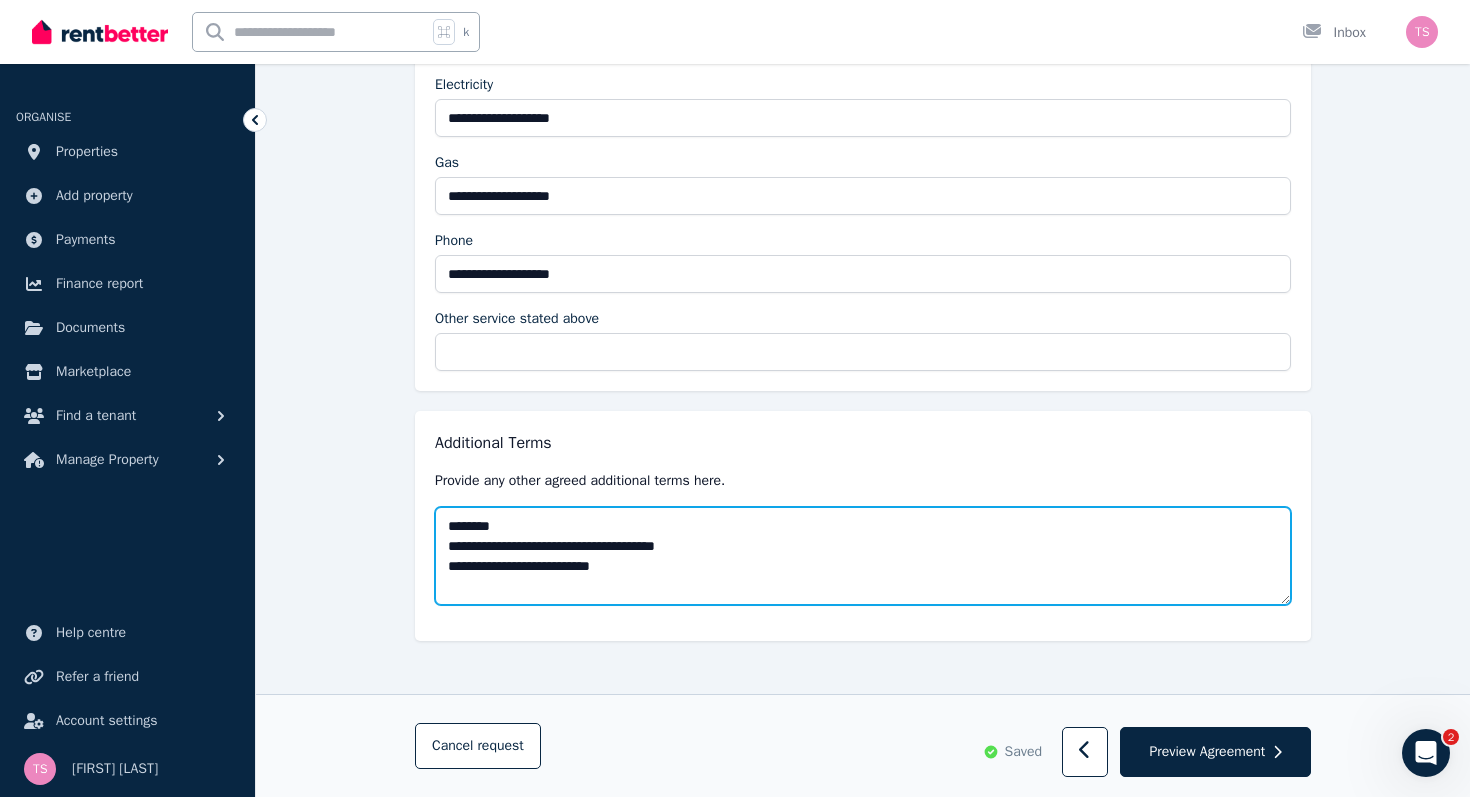 drag, startPoint x: 632, startPoint y: 561, endPoint x: 443, endPoint y: 533, distance: 191.06282 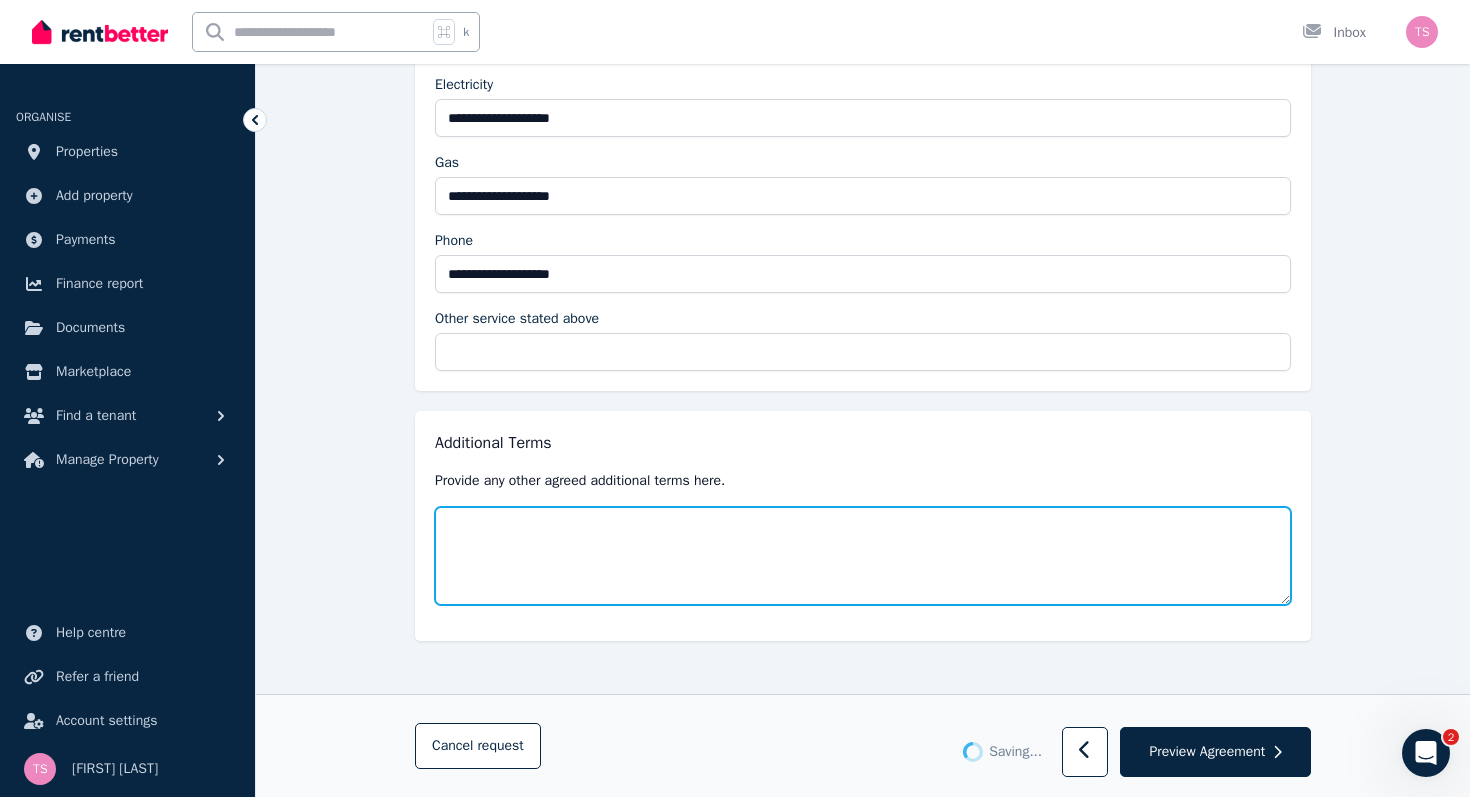 type on "**********" 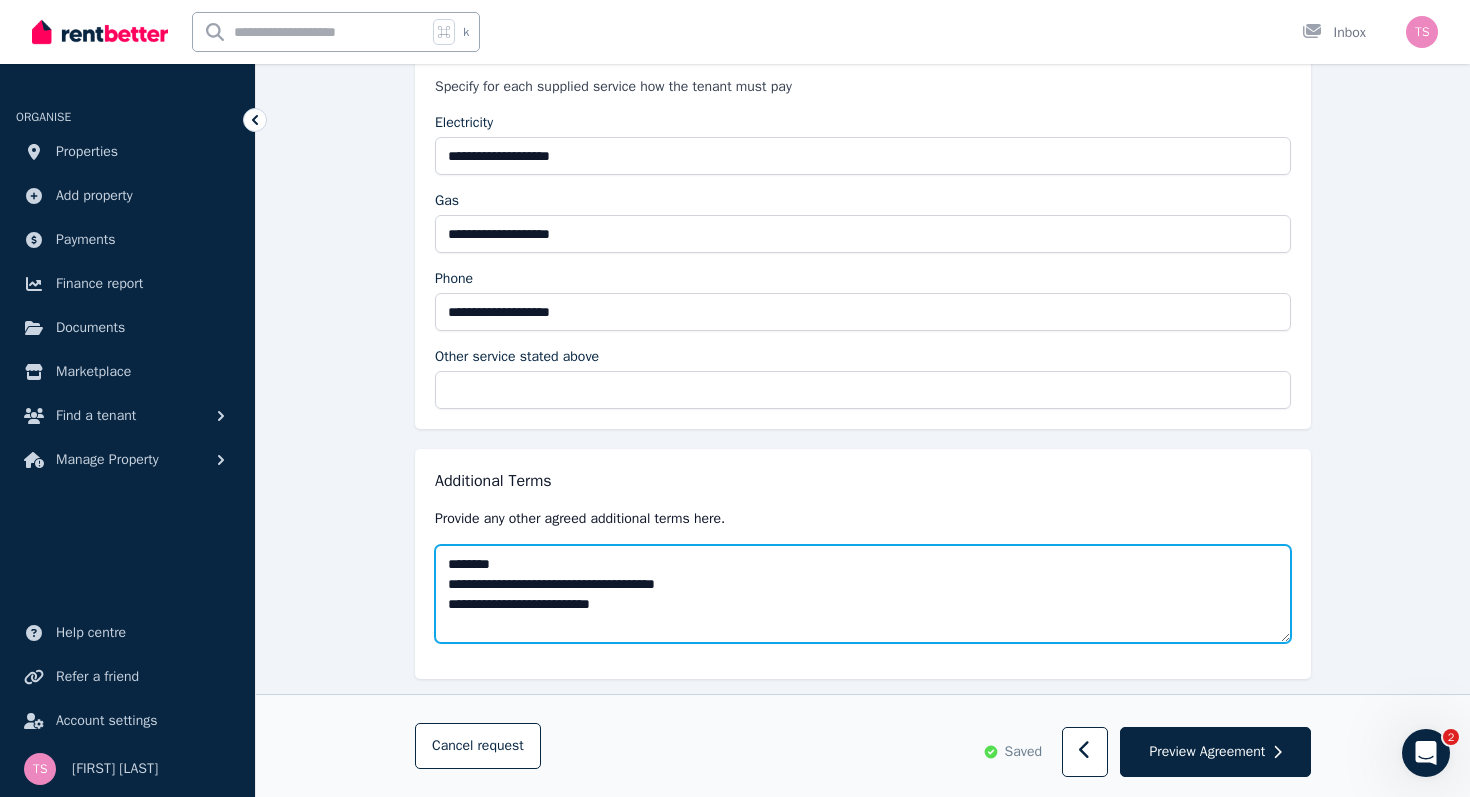 scroll, scrollTop: 3874, scrollLeft: 0, axis: vertical 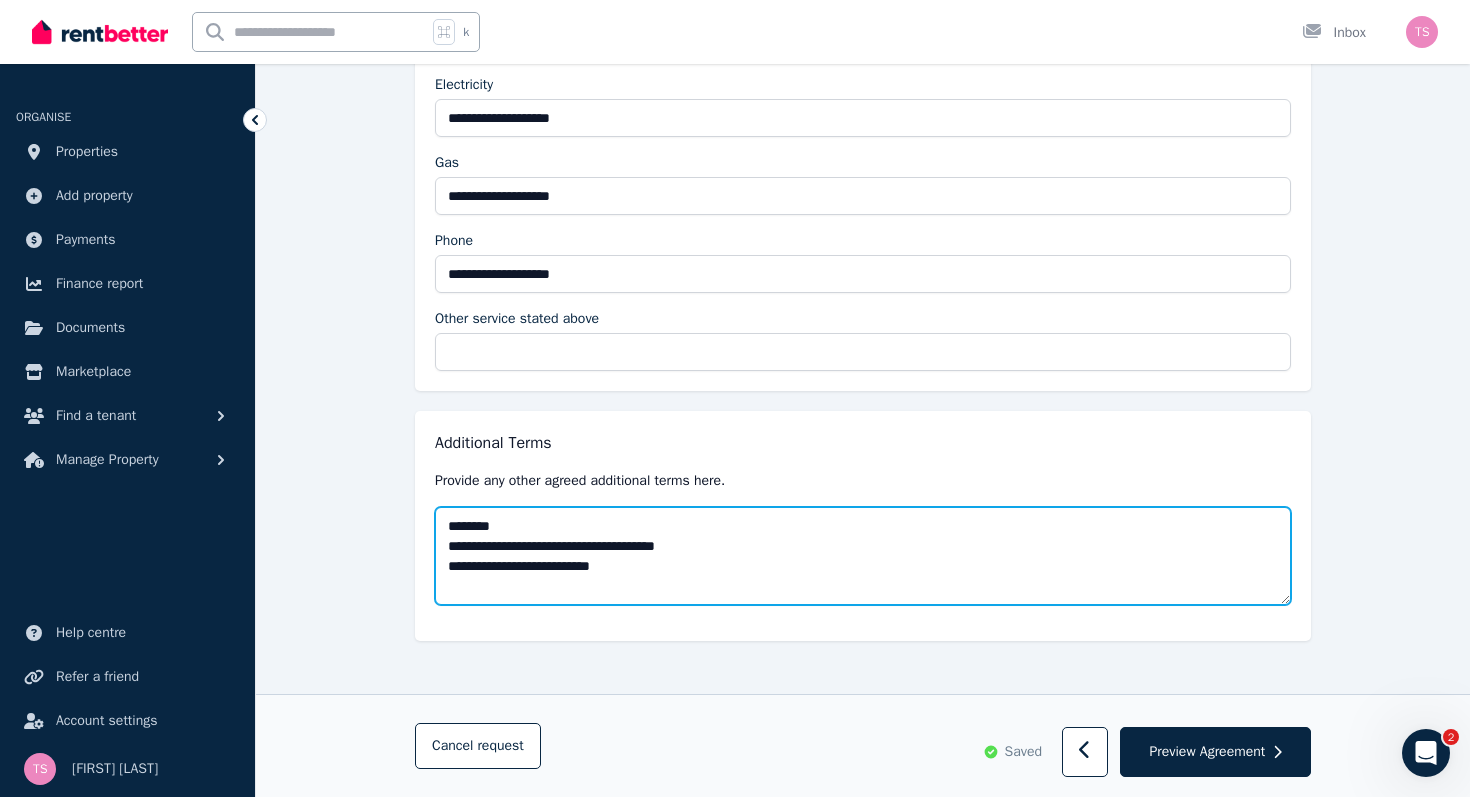 drag, startPoint x: 683, startPoint y: 588, endPoint x: 561, endPoint y: 477, distance: 164.93938 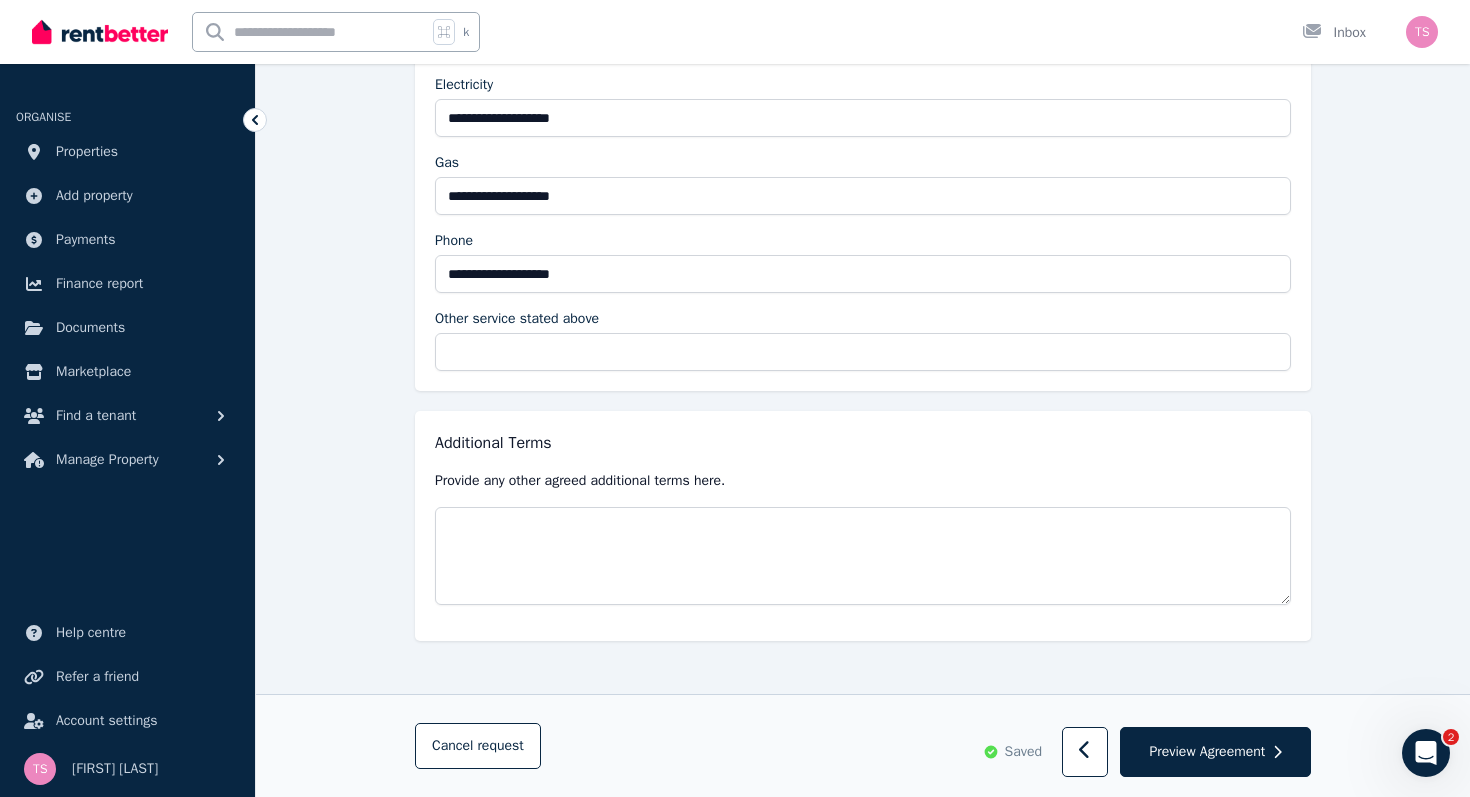 click on "Additional Terms Provide any other agreed additional terms here." at bounding box center (863, 526) 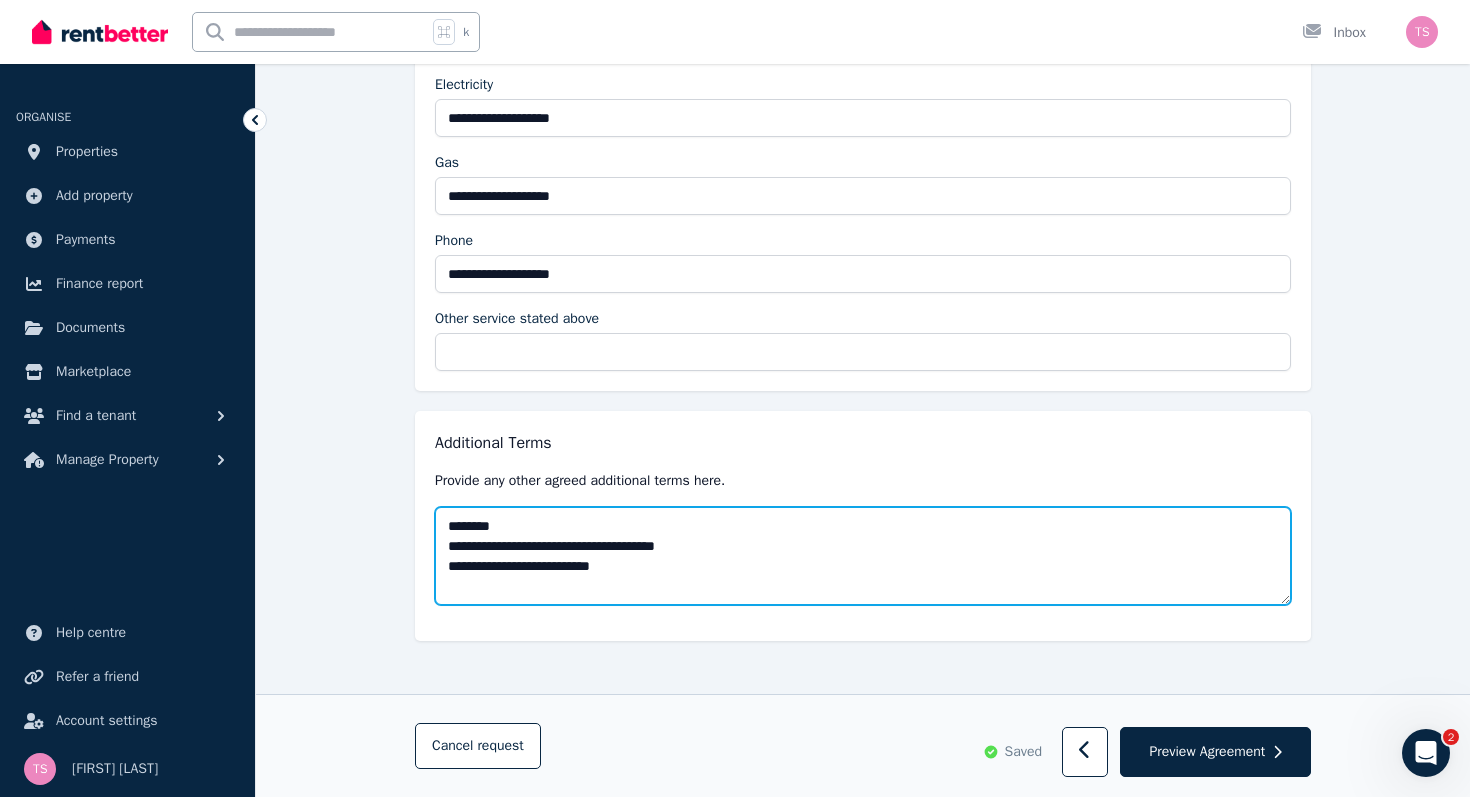 drag, startPoint x: 607, startPoint y: 549, endPoint x: 599, endPoint y: 535, distance: 16.124516 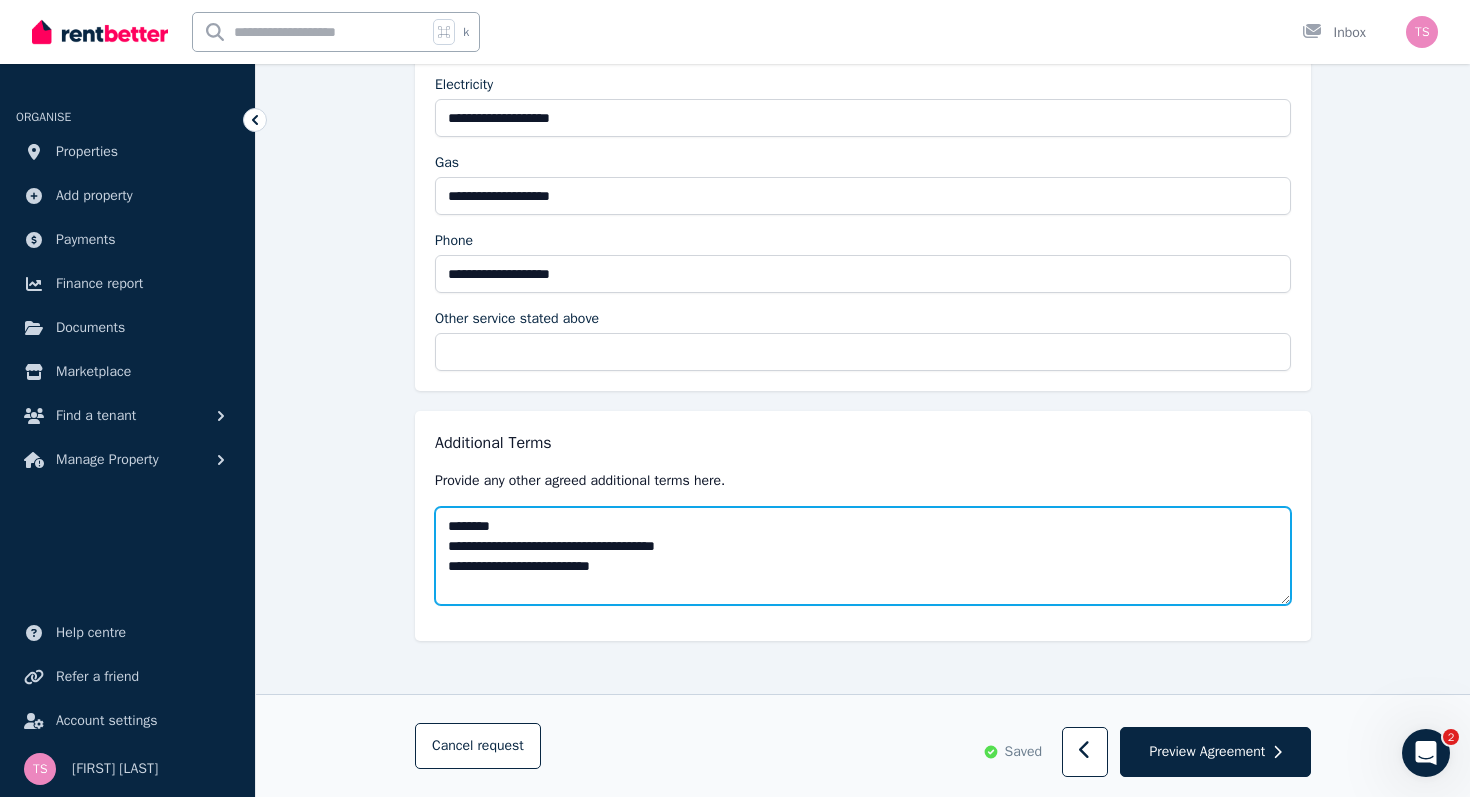 drag, startPoint x: 656, startPoint y: 556, endPoint x: 443, endPoint y: 564, distance: 213.15018 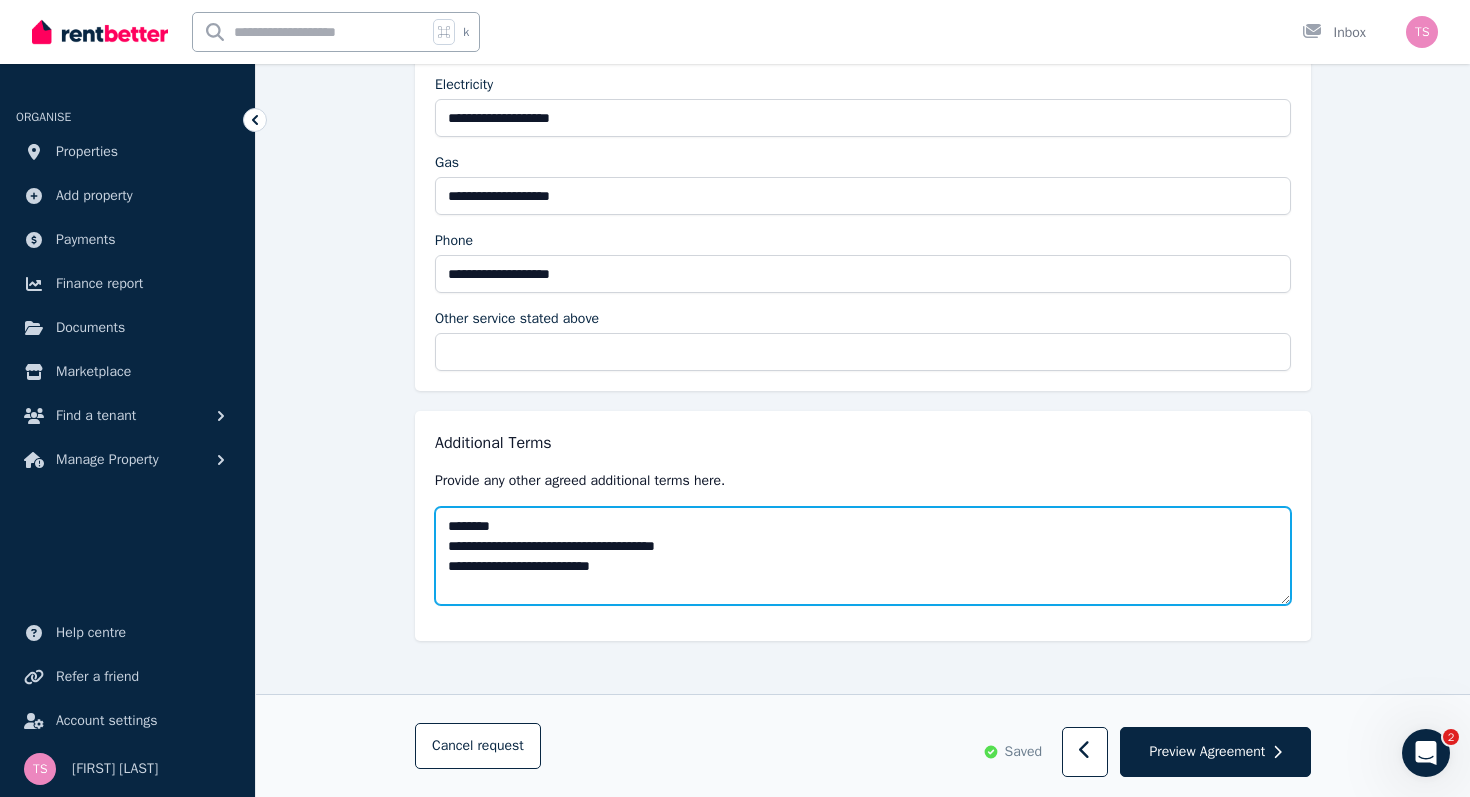 click on "**********" at bounding box center [863, 556] 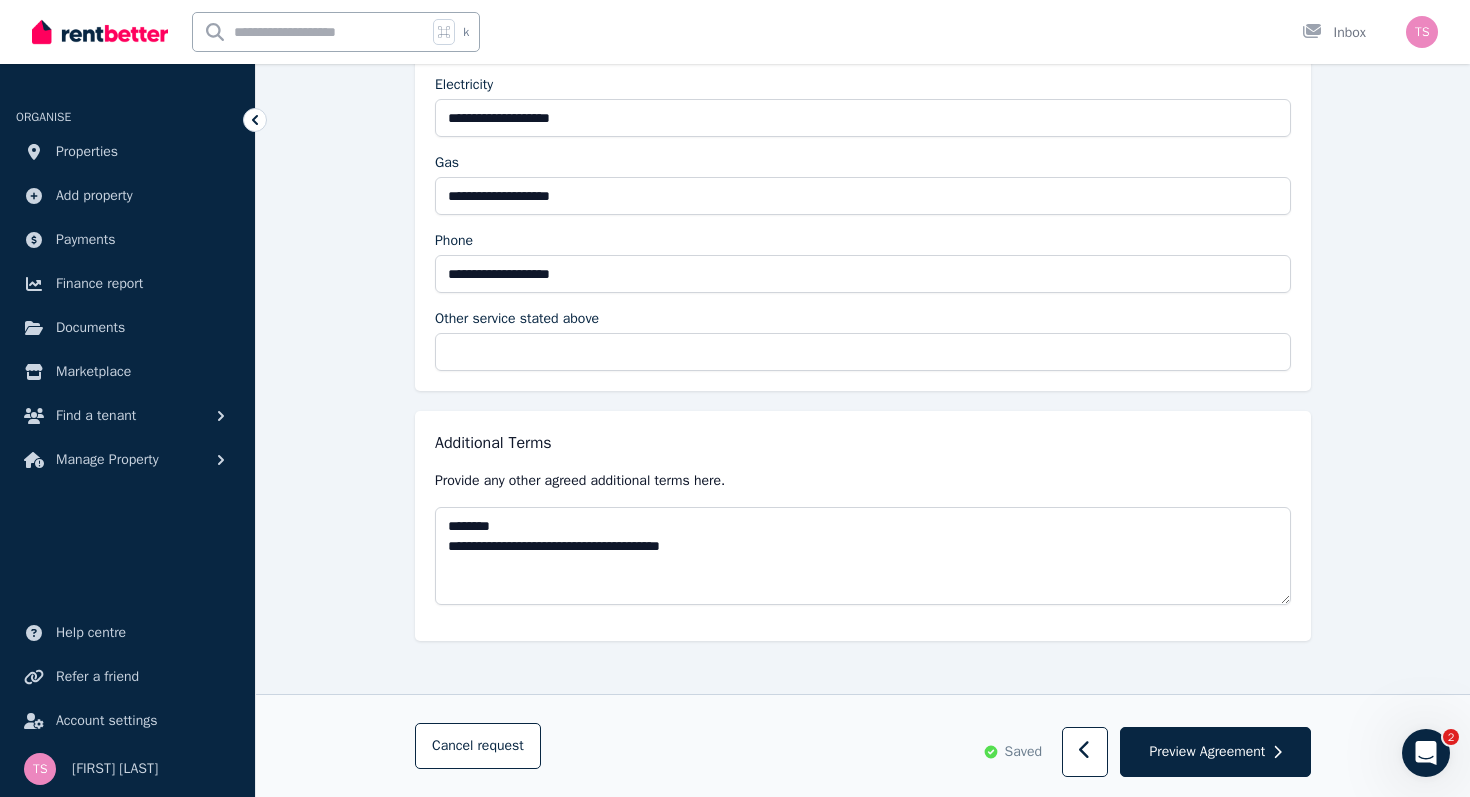click on "Additional Terms" at bounding box center [863, 443] 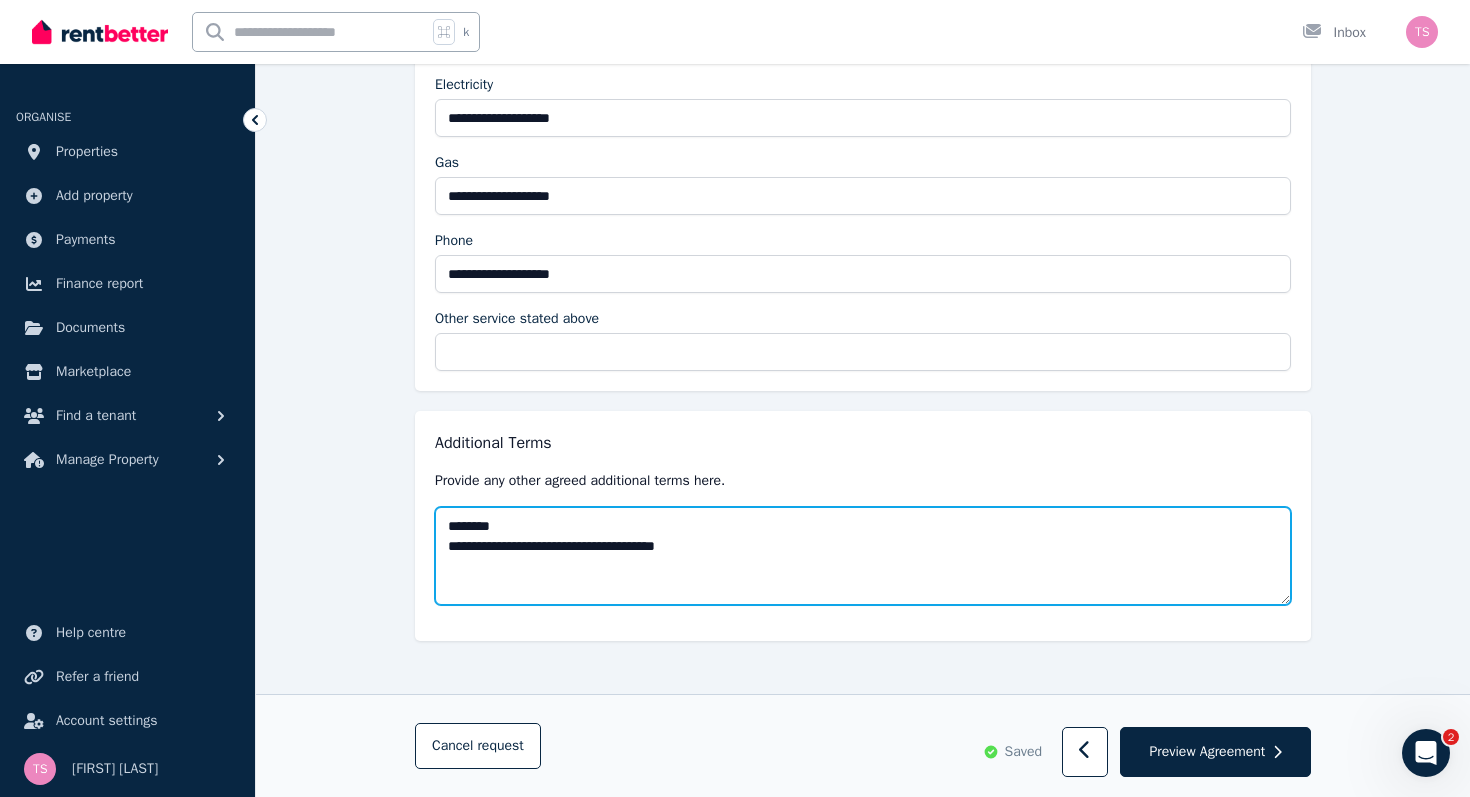 drag, startPoint x: 722, startPoint y: 543, endPoint x: 444, endPoint y: 534, distance: 278.14566 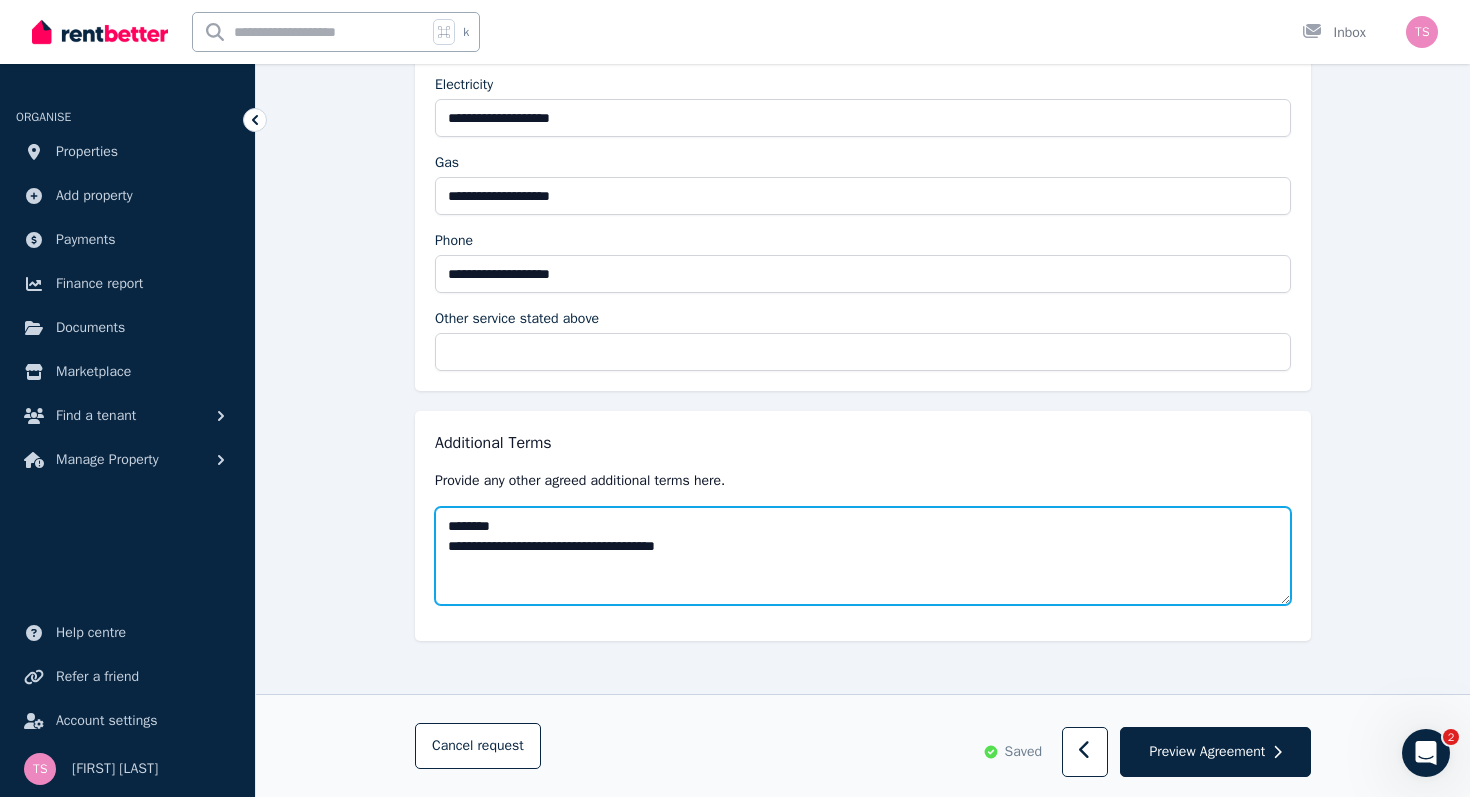 click on "**********" at bounding box center [863, 556] 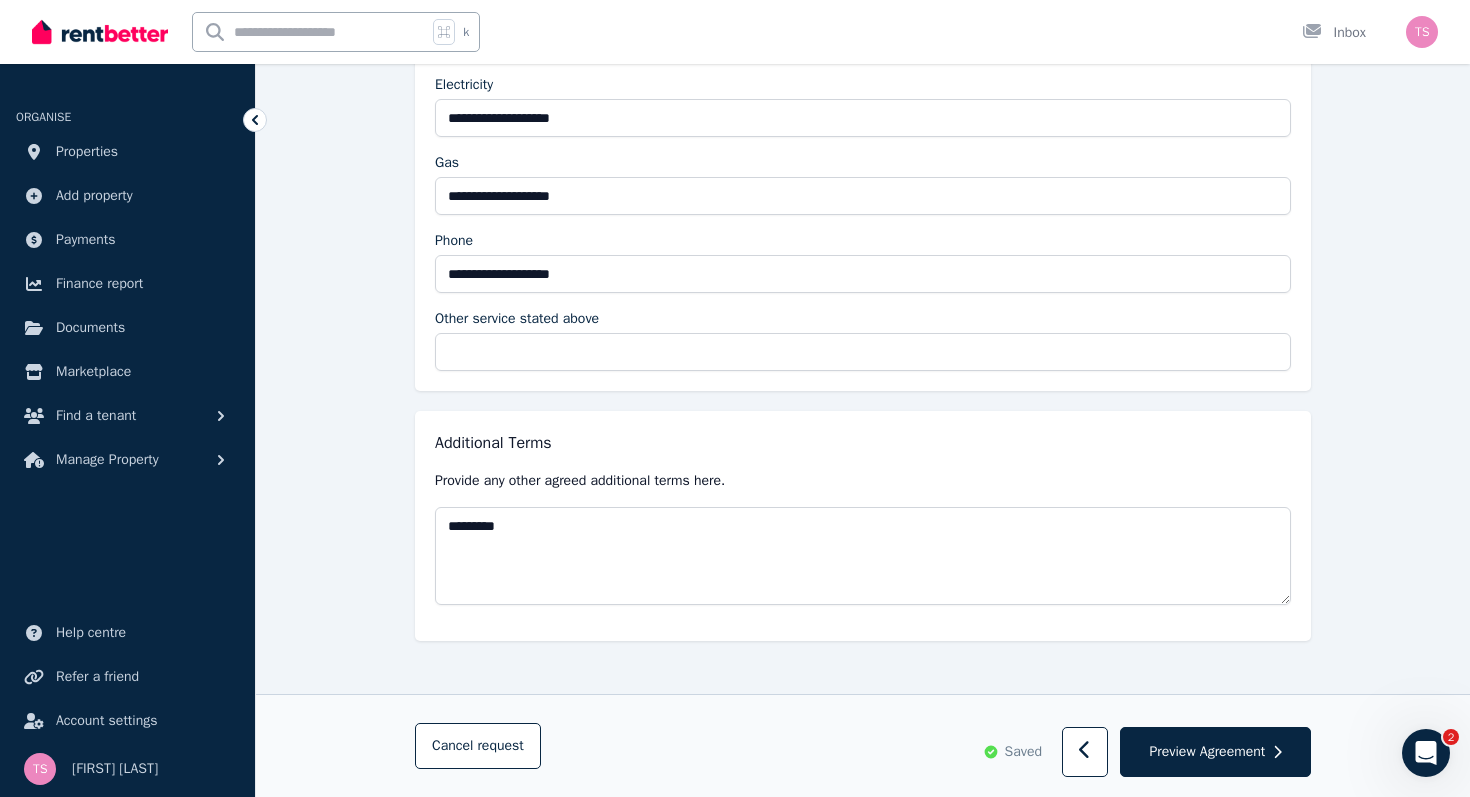 click on "Provide any other agreed additional terms here." at bounding box center [863, 481] 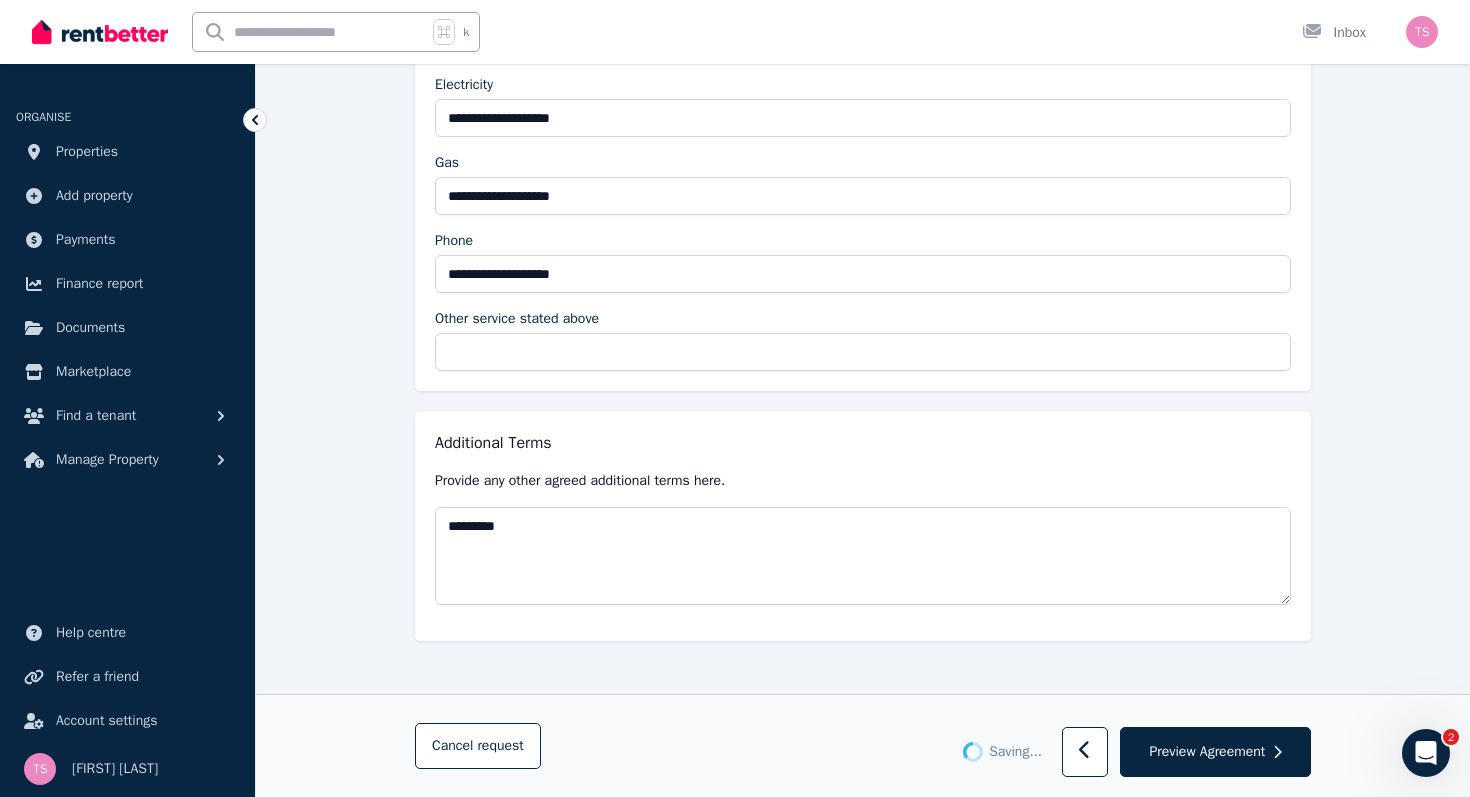 type on "********" 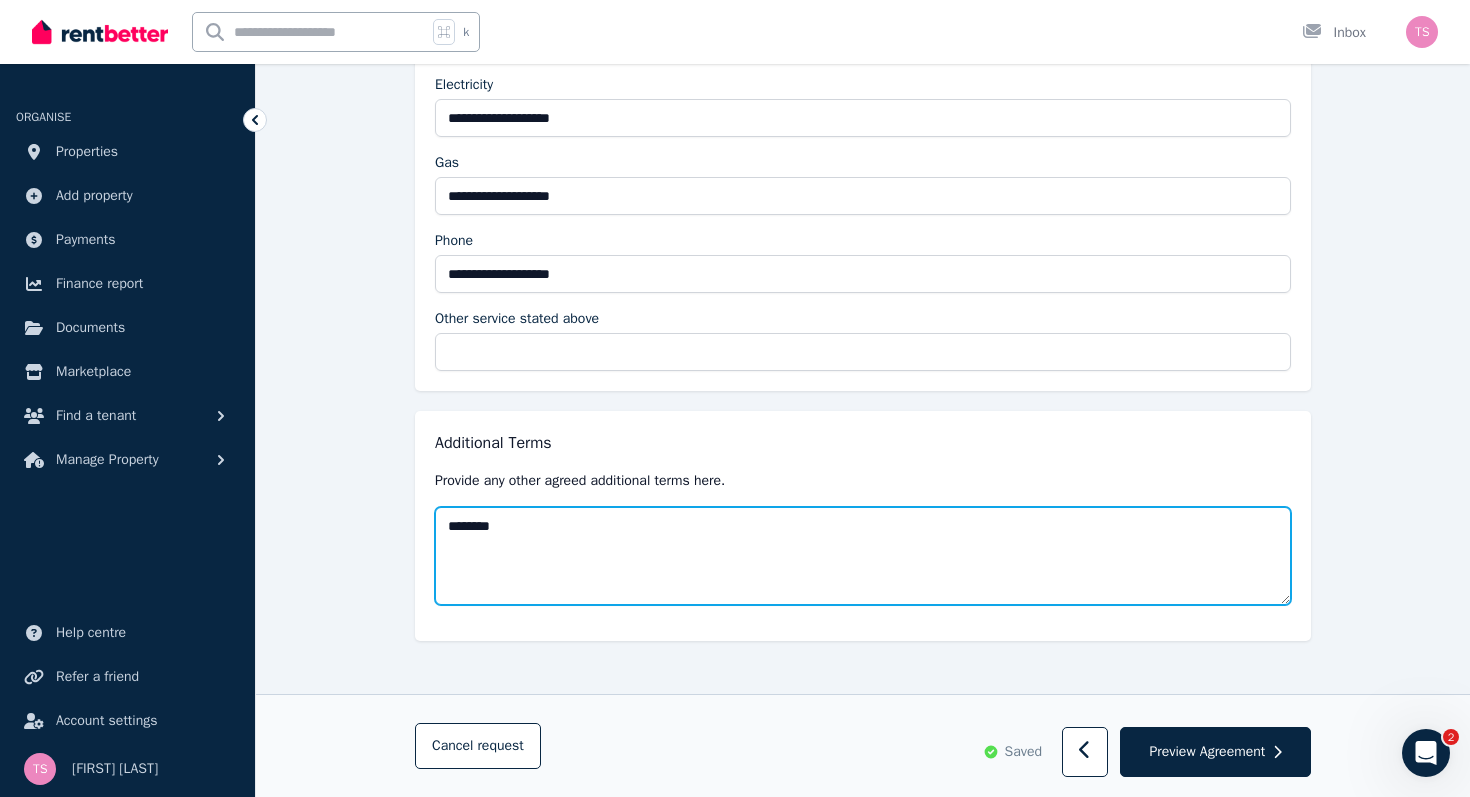 drag, startPoint x: 522, startPoint y: 512, endPoint x: 542, endPoint y: 528, distance: 25.612497 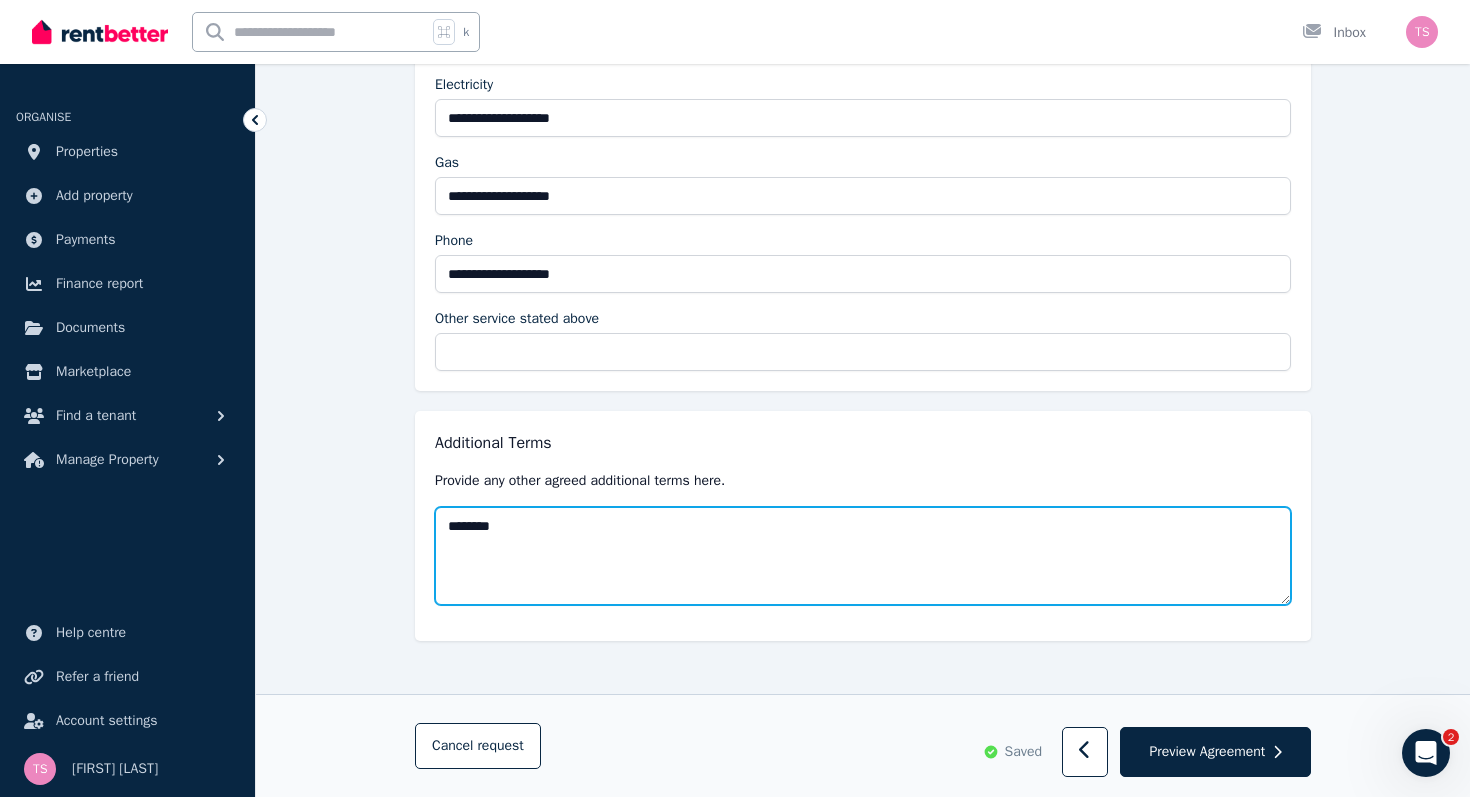 click on "********" at bounding box center [863, 556] 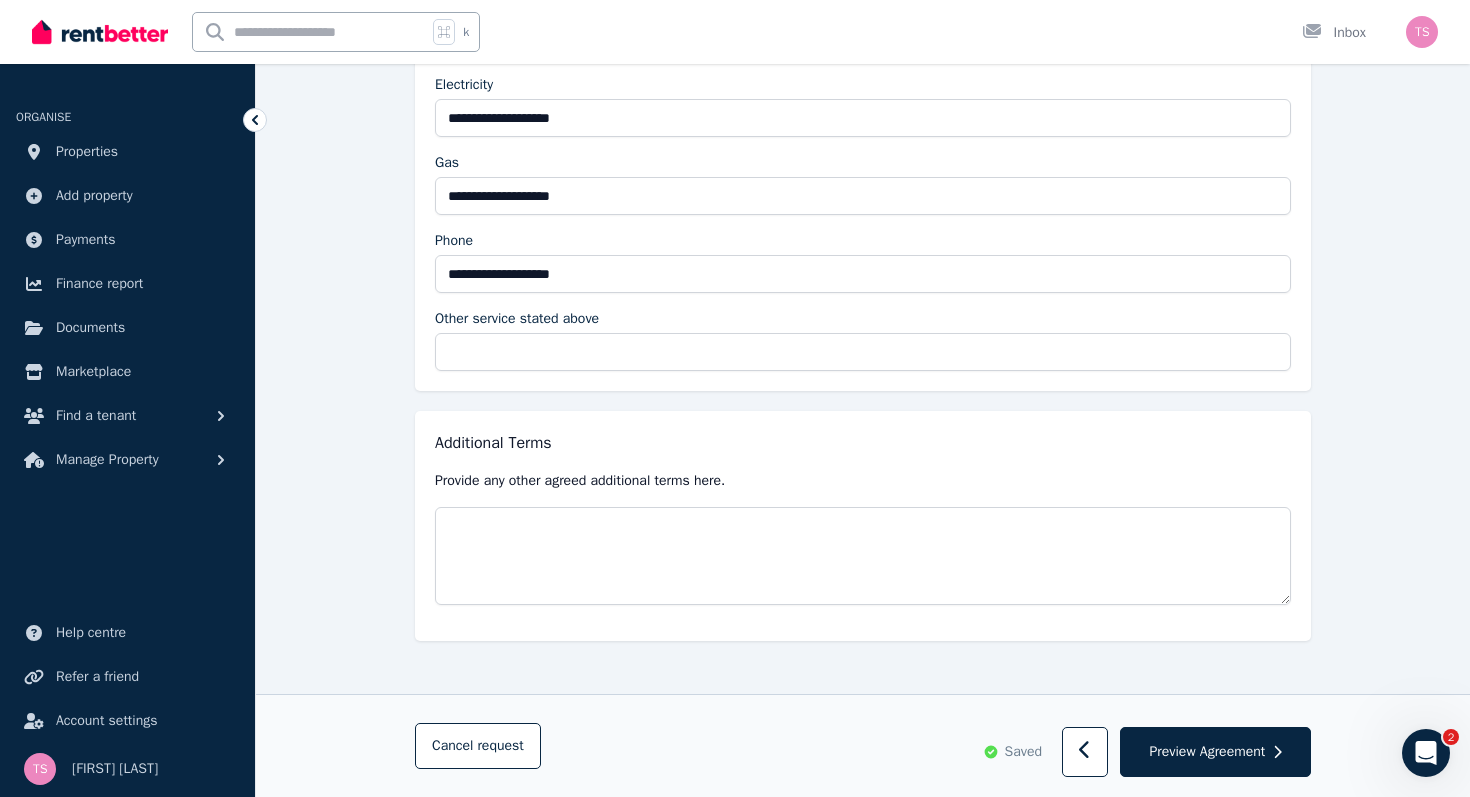 click on "Additional Terms Provide any other agreed additional terms here." at bounding box center (863, 526) 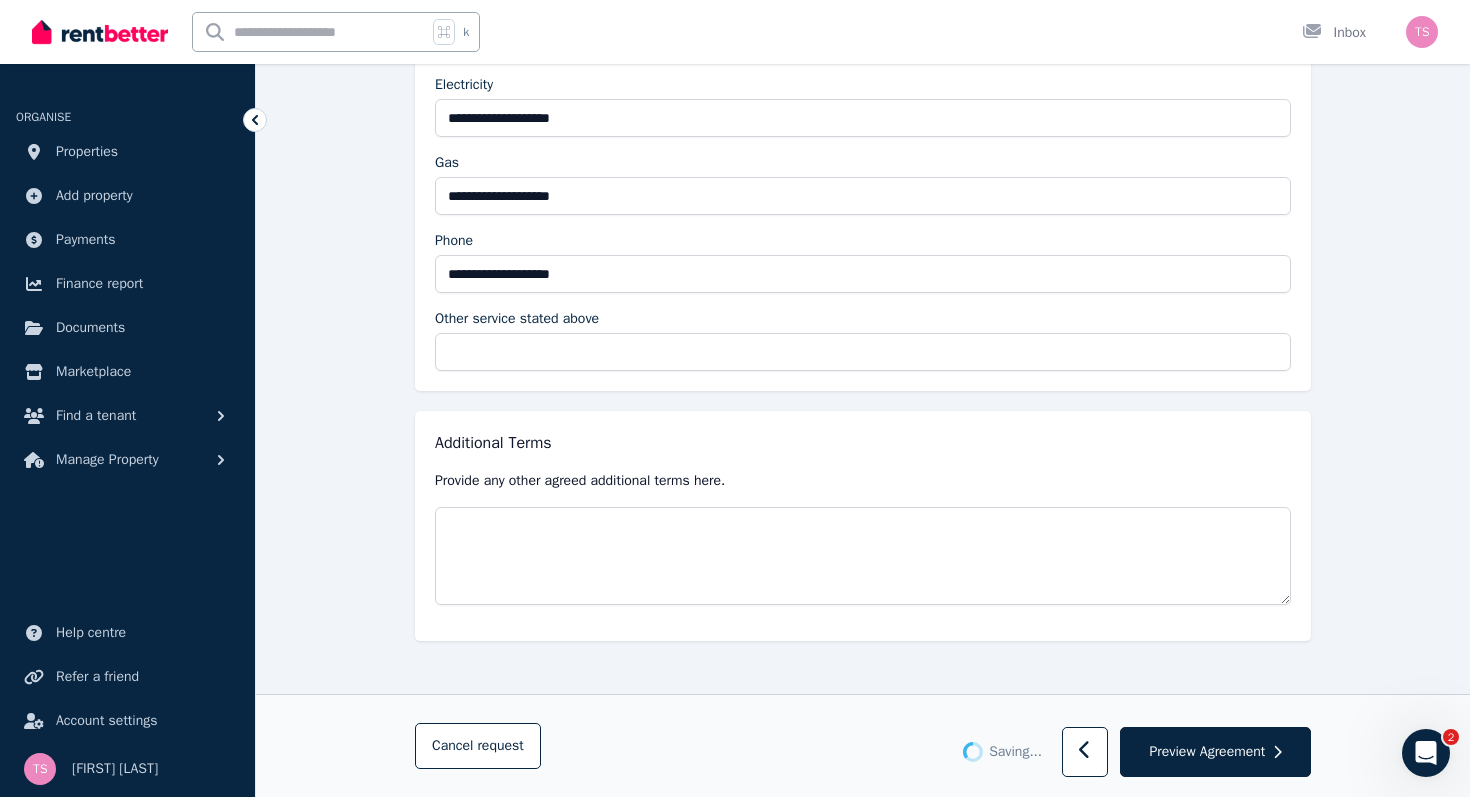 type on "********" 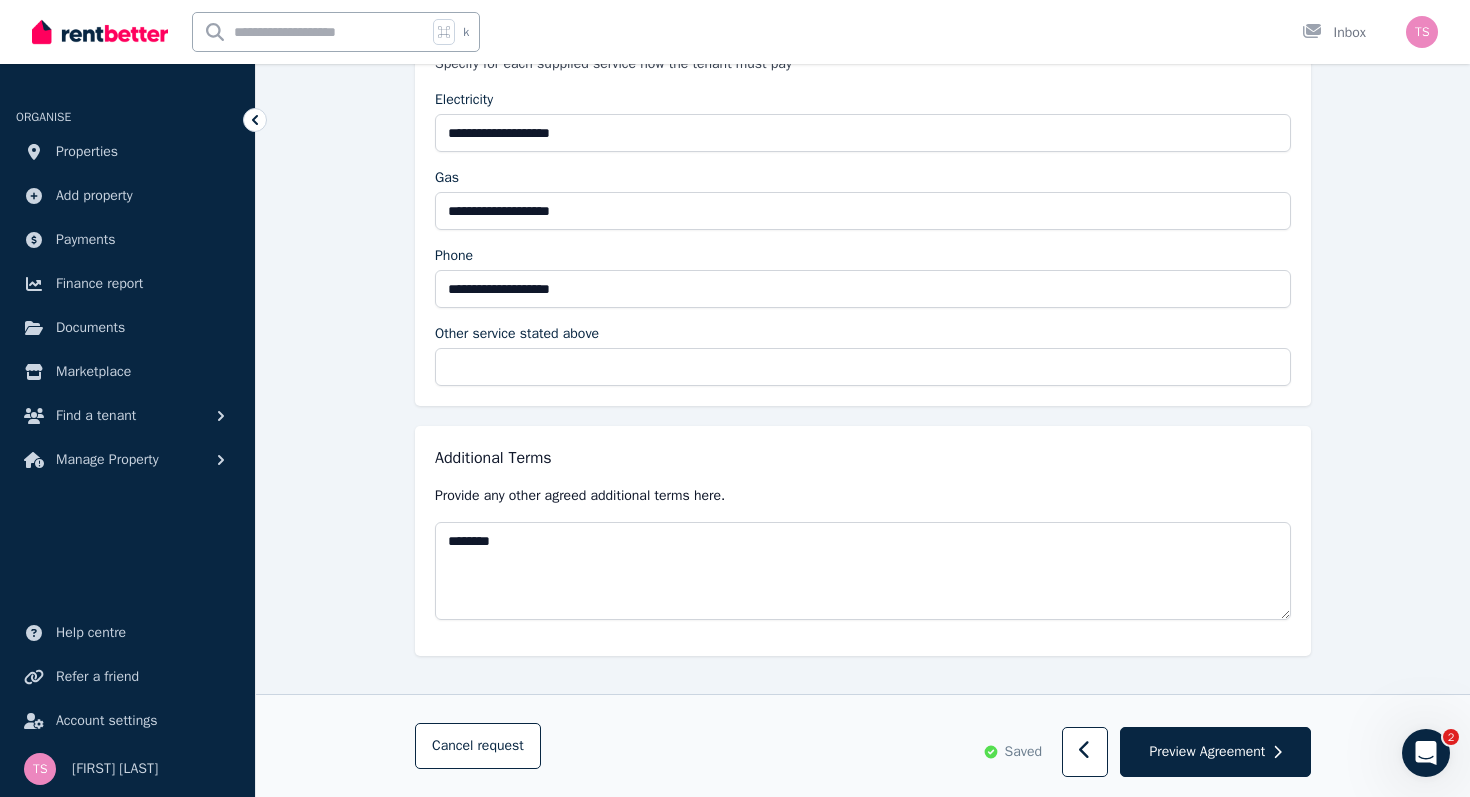 scroll, scrollTop: 3871, scrollLeft: 0, axis: vertical 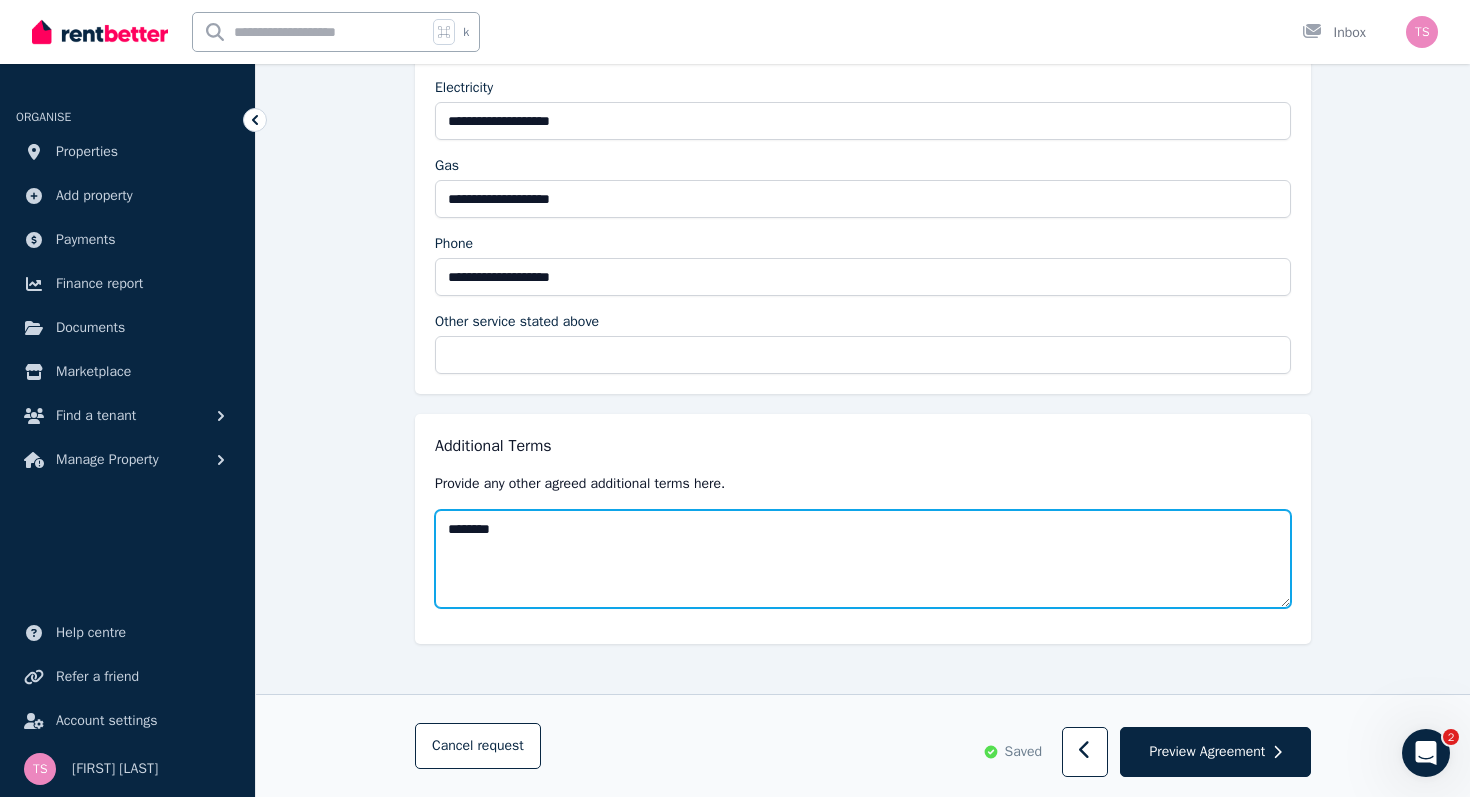 click on "********" at bounding box center [863, 559] 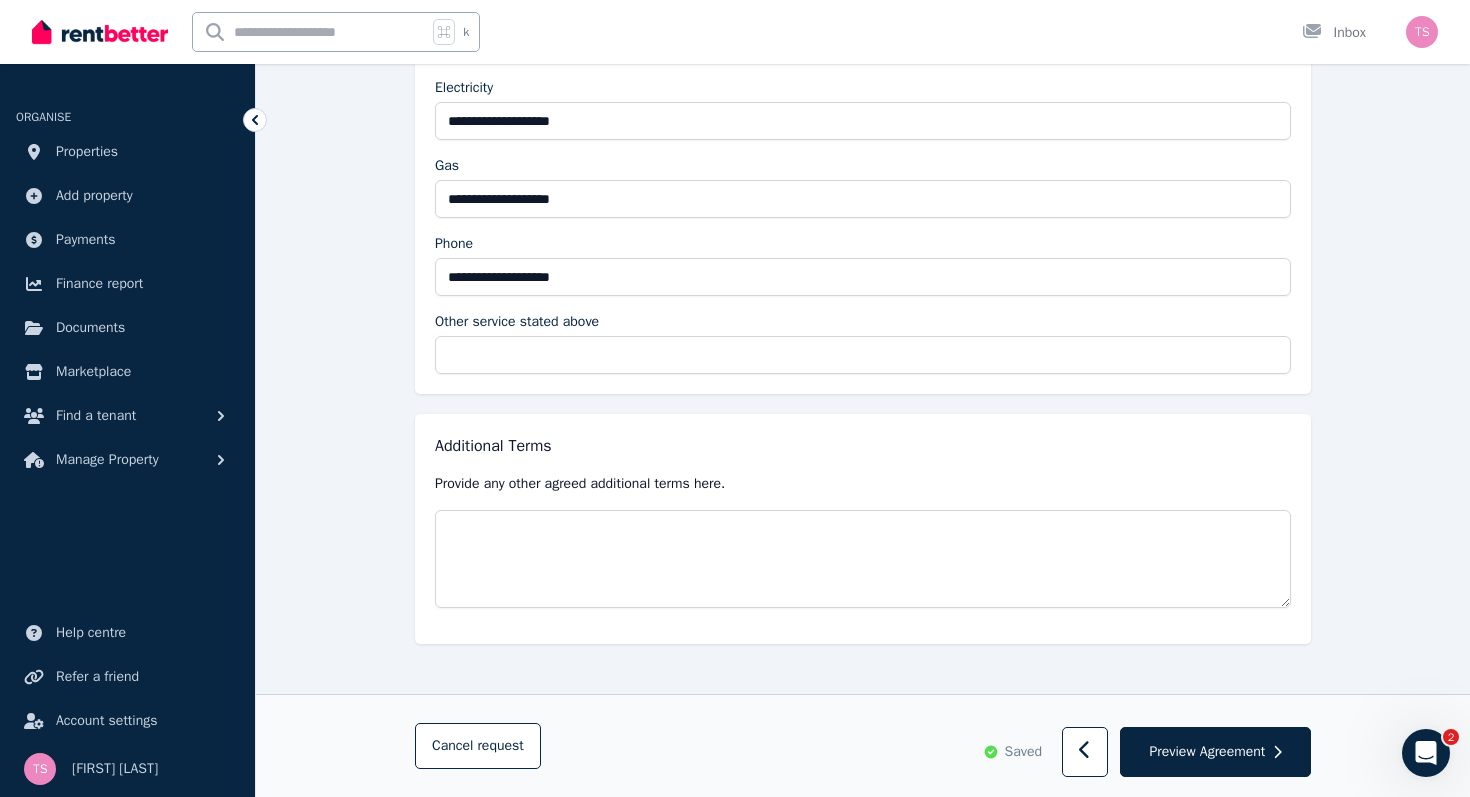 click on "Additional Terms" at bounding box center (863, 446) 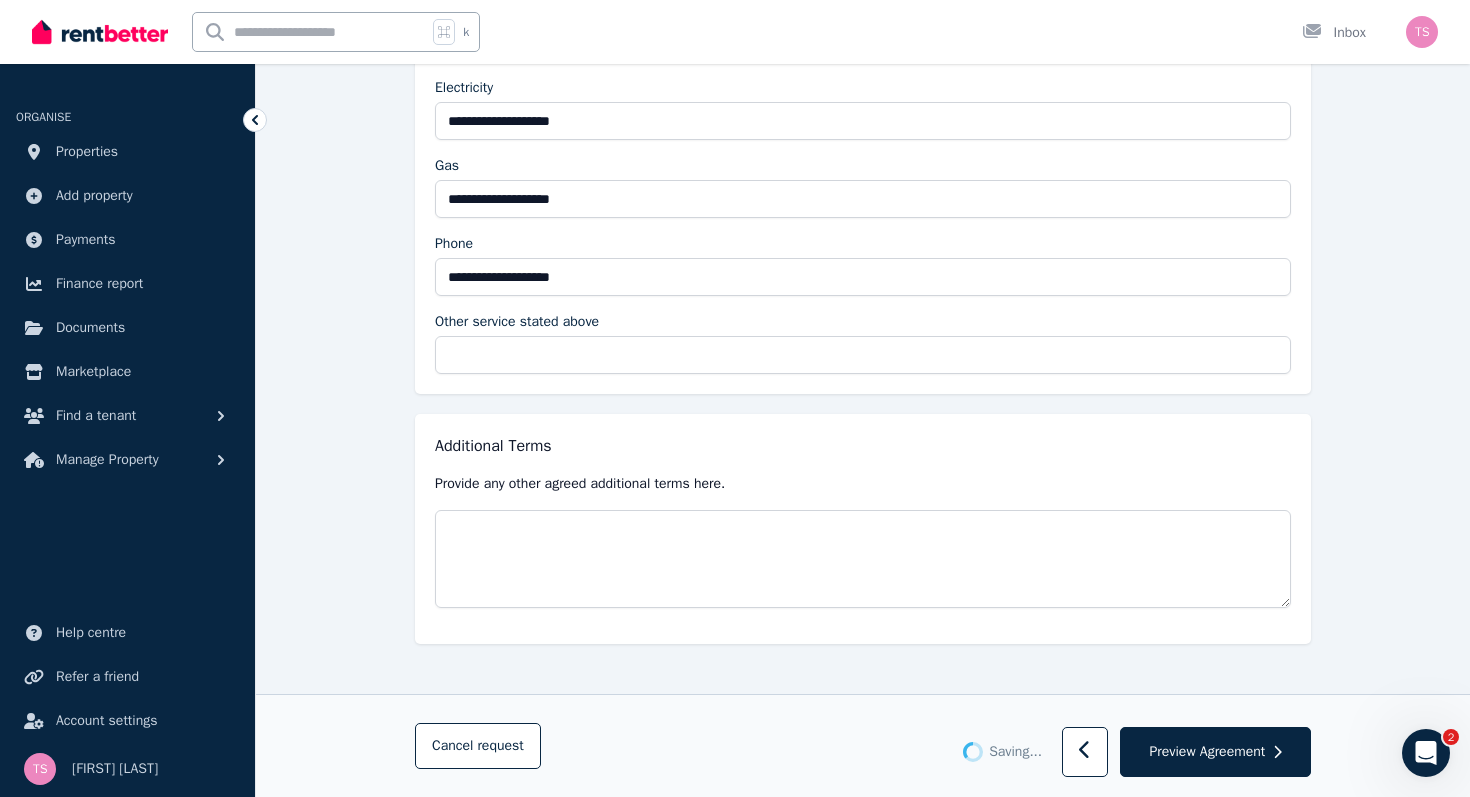 type on "********" 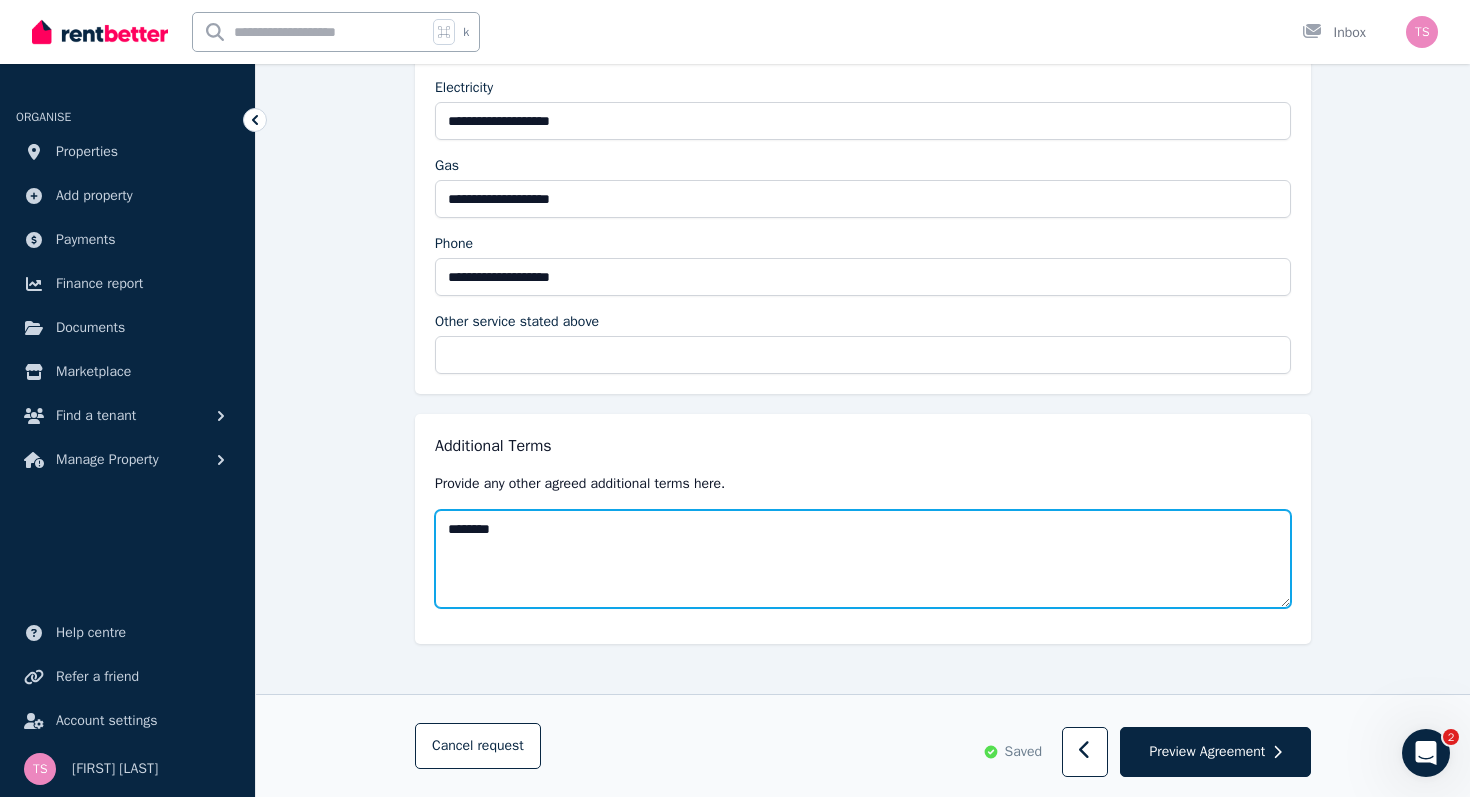 drag, startPoint x: 527, startPoint y: 528, endPoint x: 438, endPoint y: 528, distance: 89 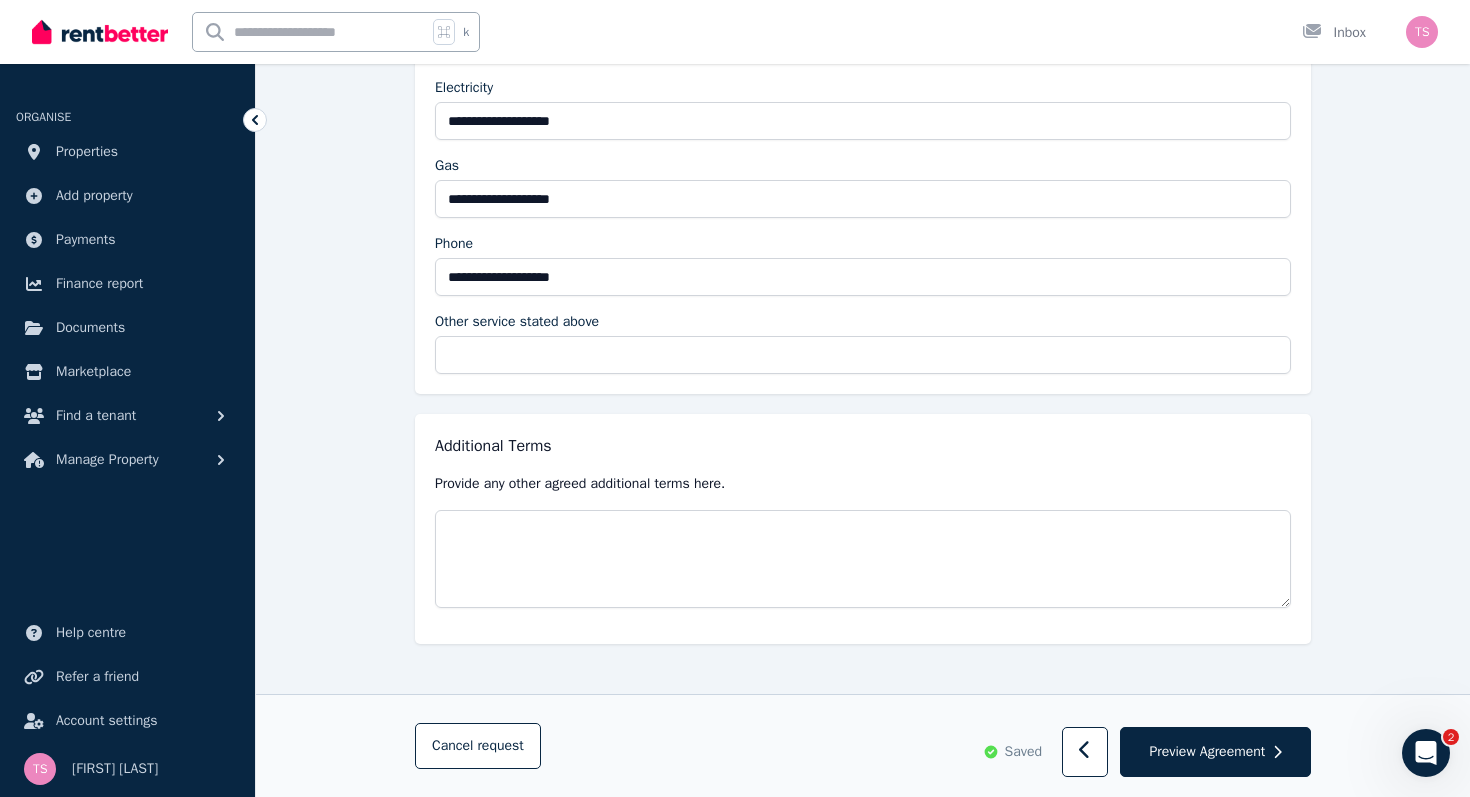 click on "Additional Terms Provide any other agreed additional terms here." at bounding box center [863, 529] 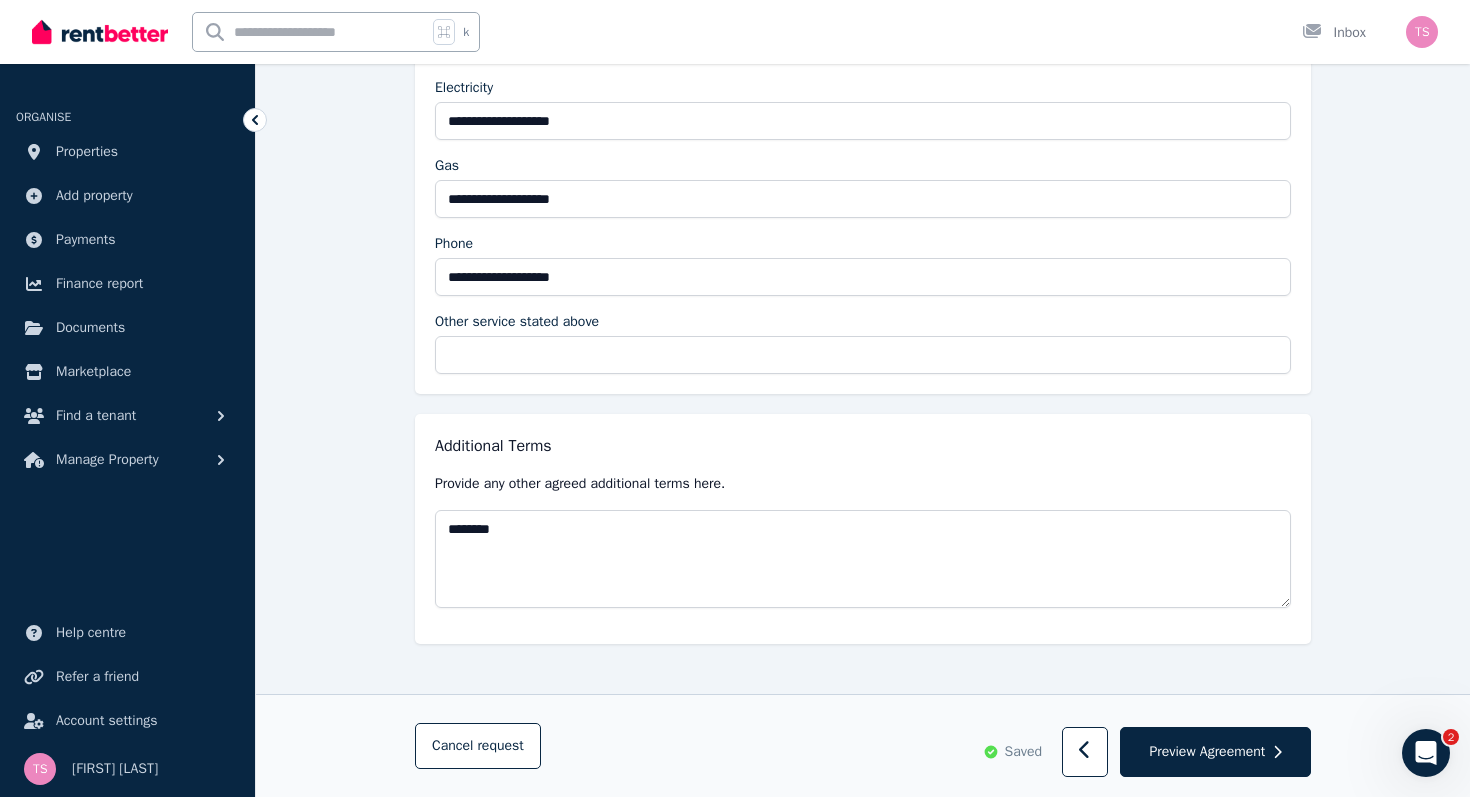 click on "Provide any other agreed additional terms here." at bounding box center (863, 484) 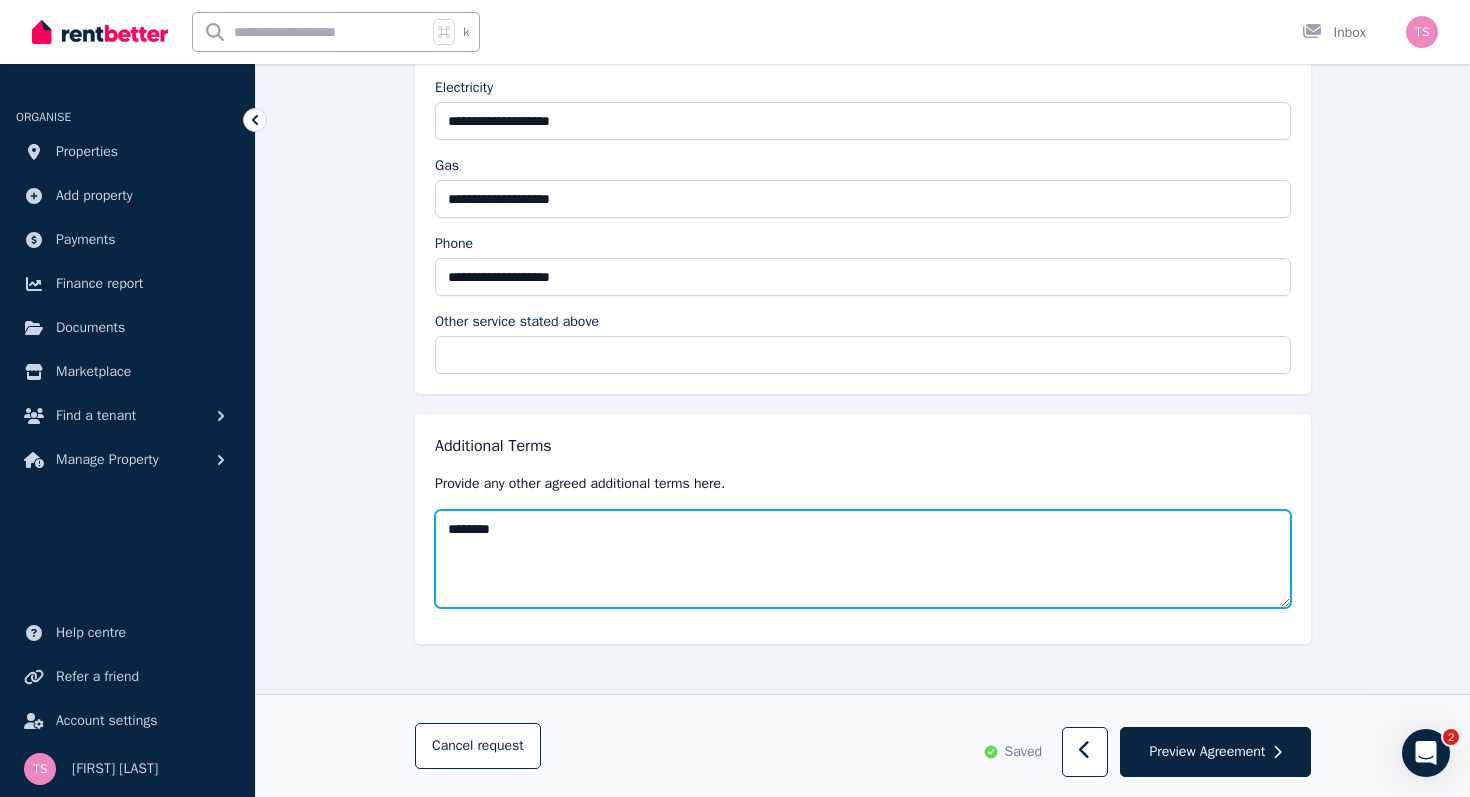 click on "********" at bounding box center [863, 559] 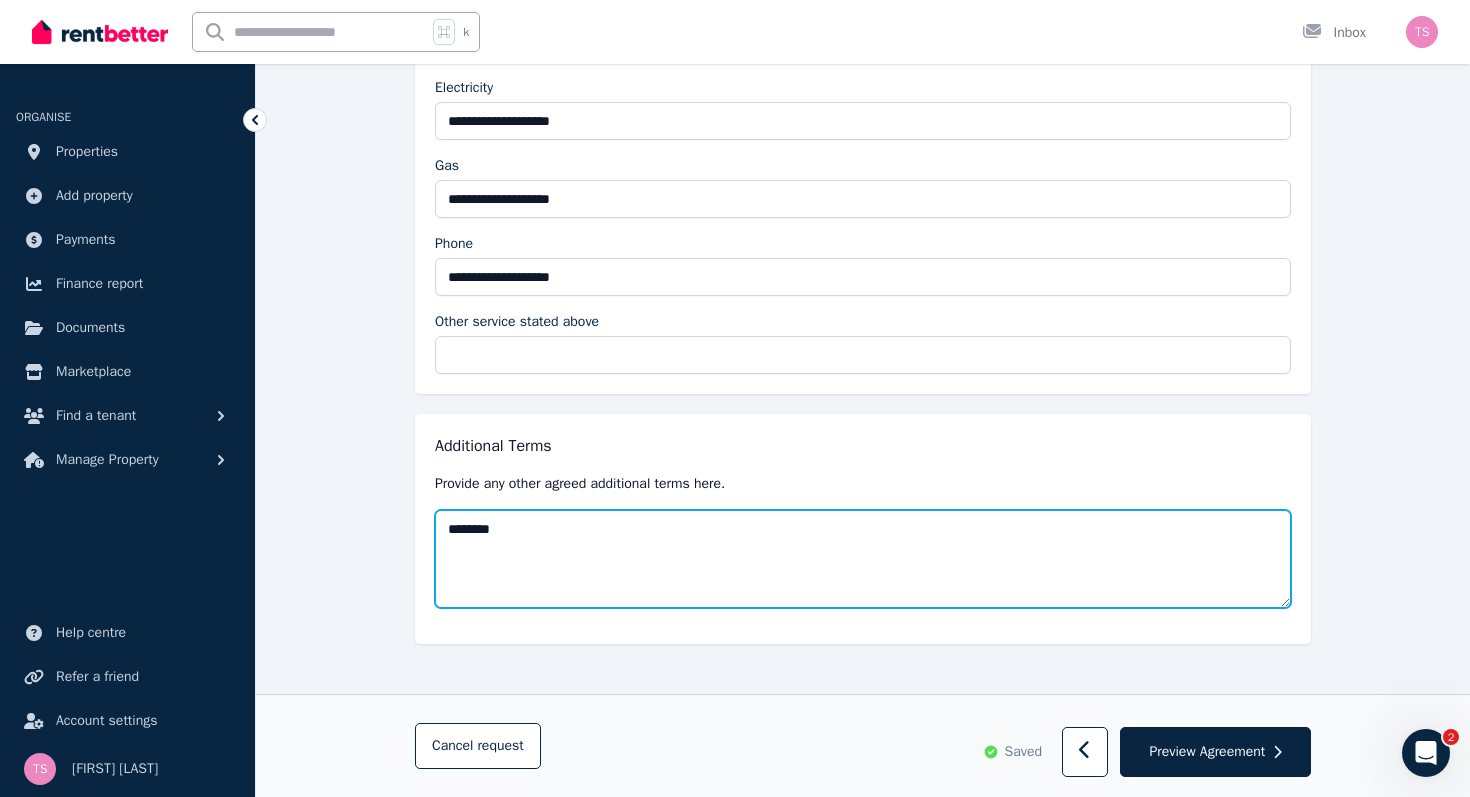 drag, startPoint x: 510, startPoint y: 524, endPoint x: 420, endPoint y: 530, distance: 90.199776 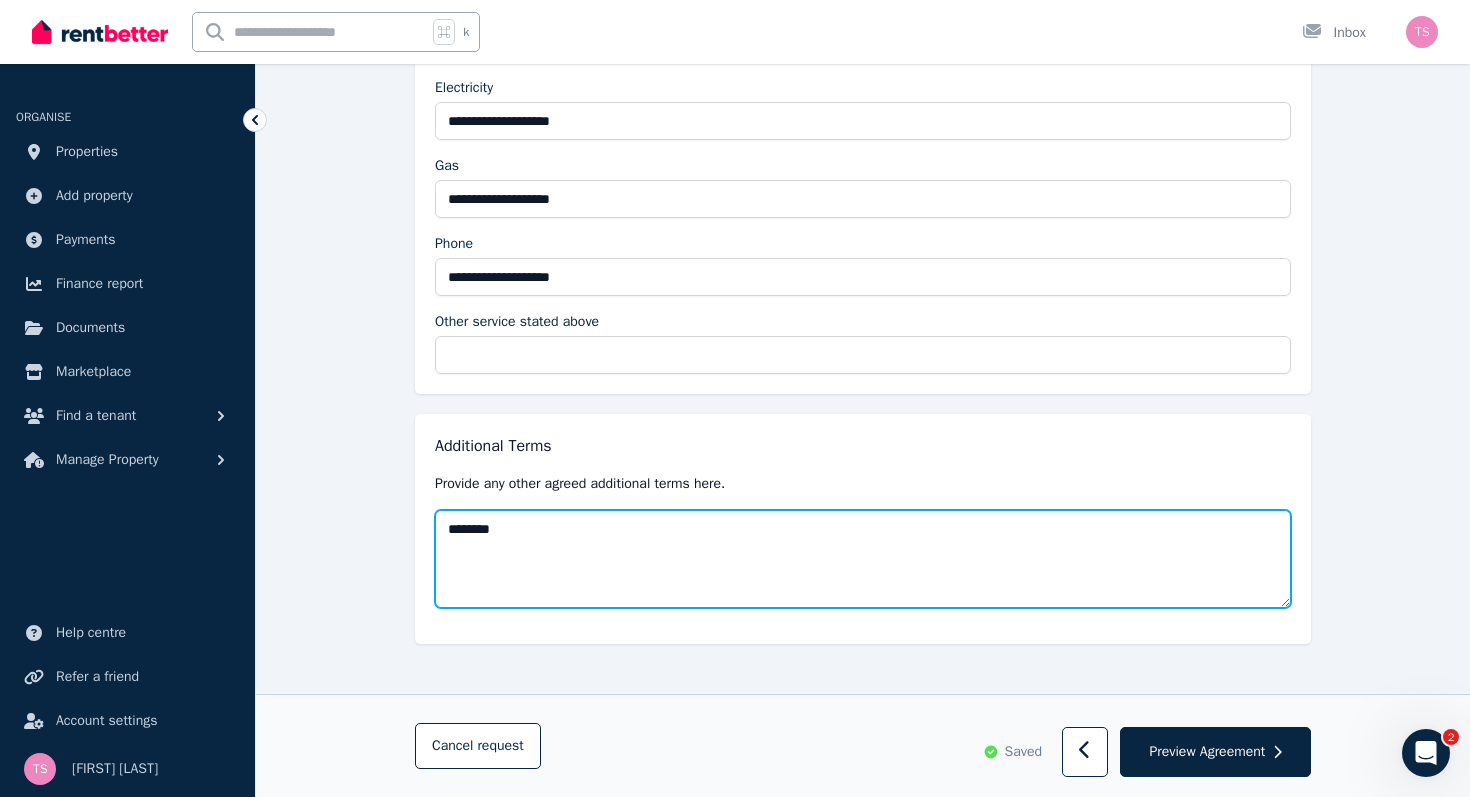 click on "Additional Terms Provide any other agreed additional terms here. ********" at bounding box center (863, 529) 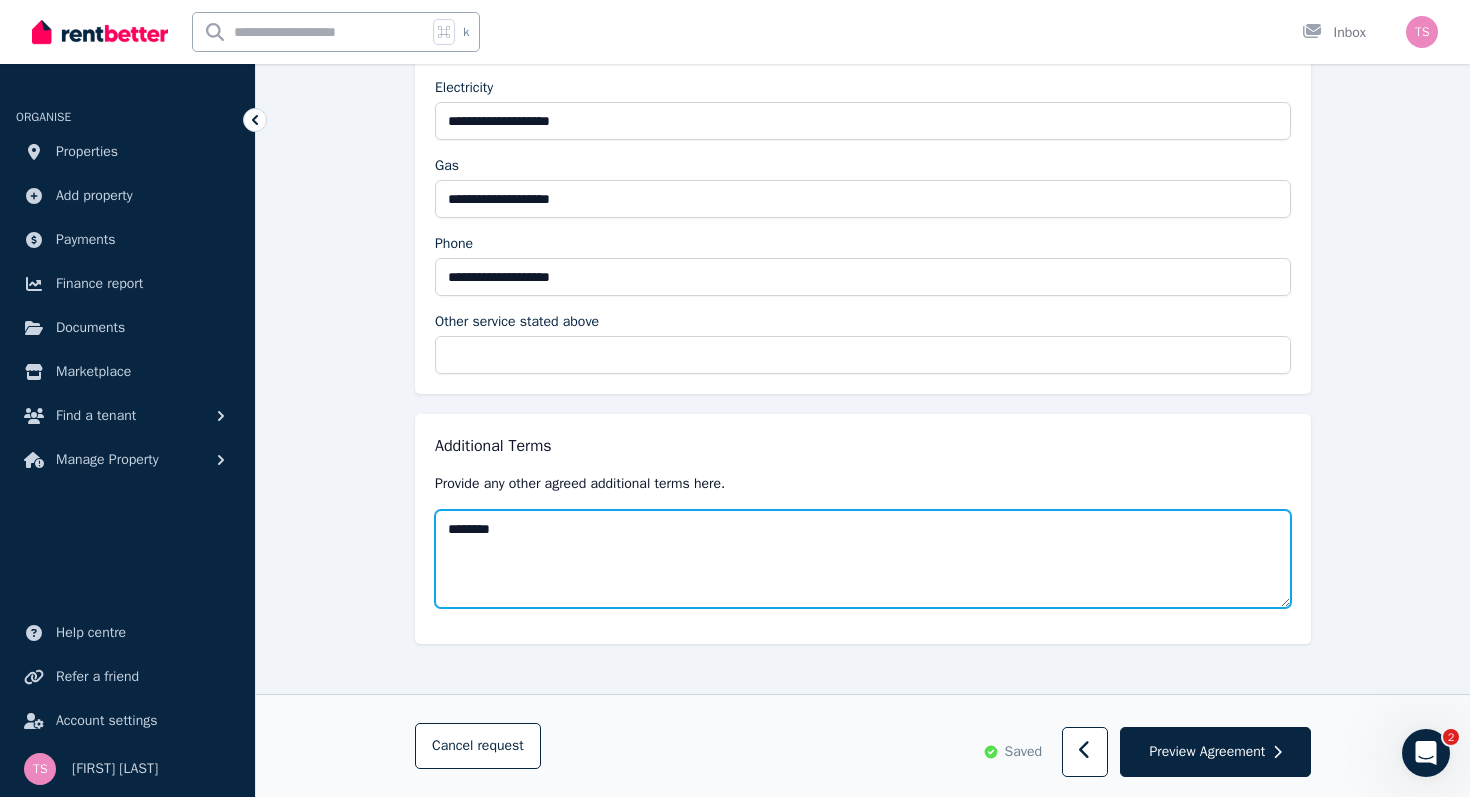 click on "********" at bounding box center (863, 559) 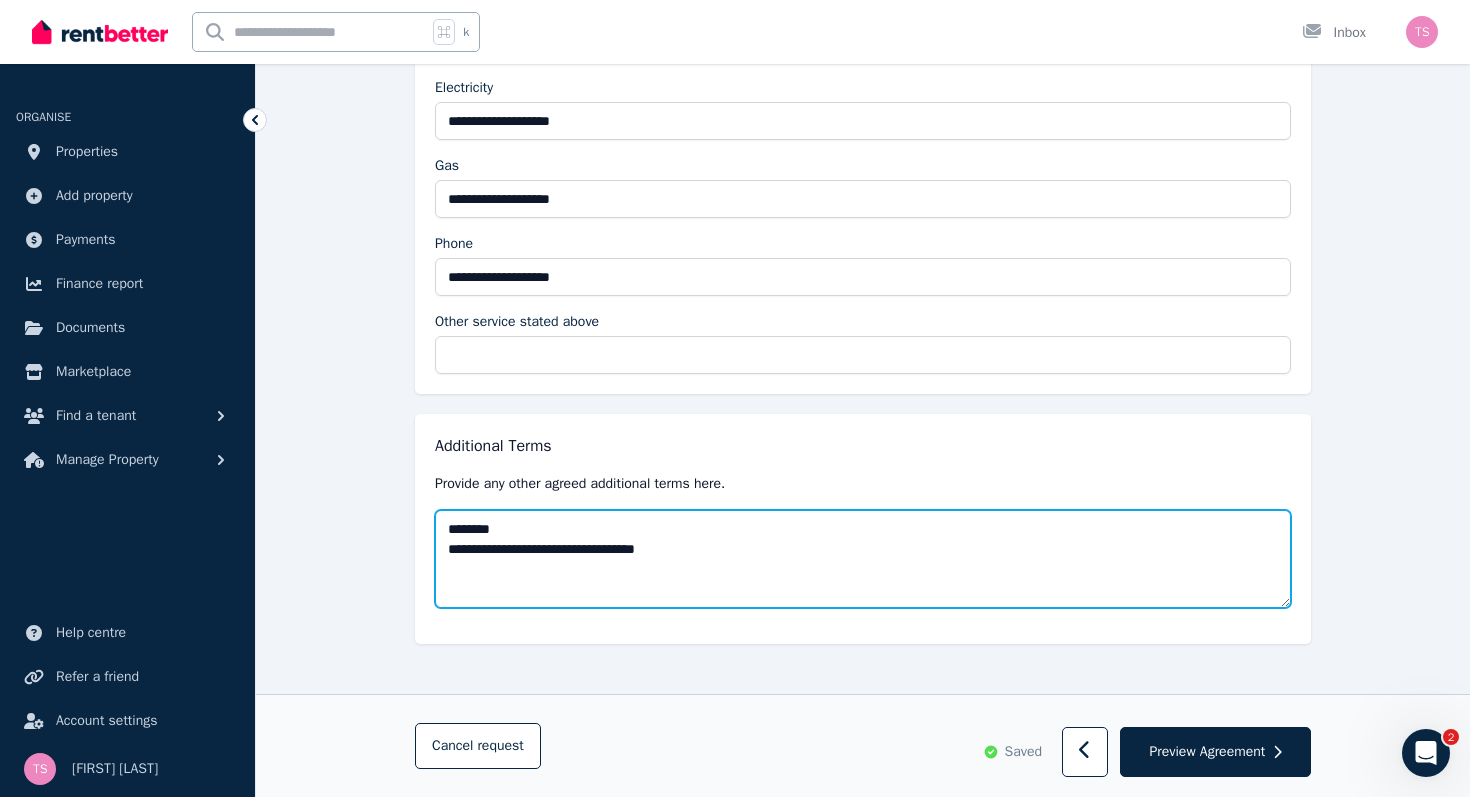 drag, startPoint x: 506, startPoint y: 522, endPoint x: 428, endPoint y: 513, distance: 78.51752 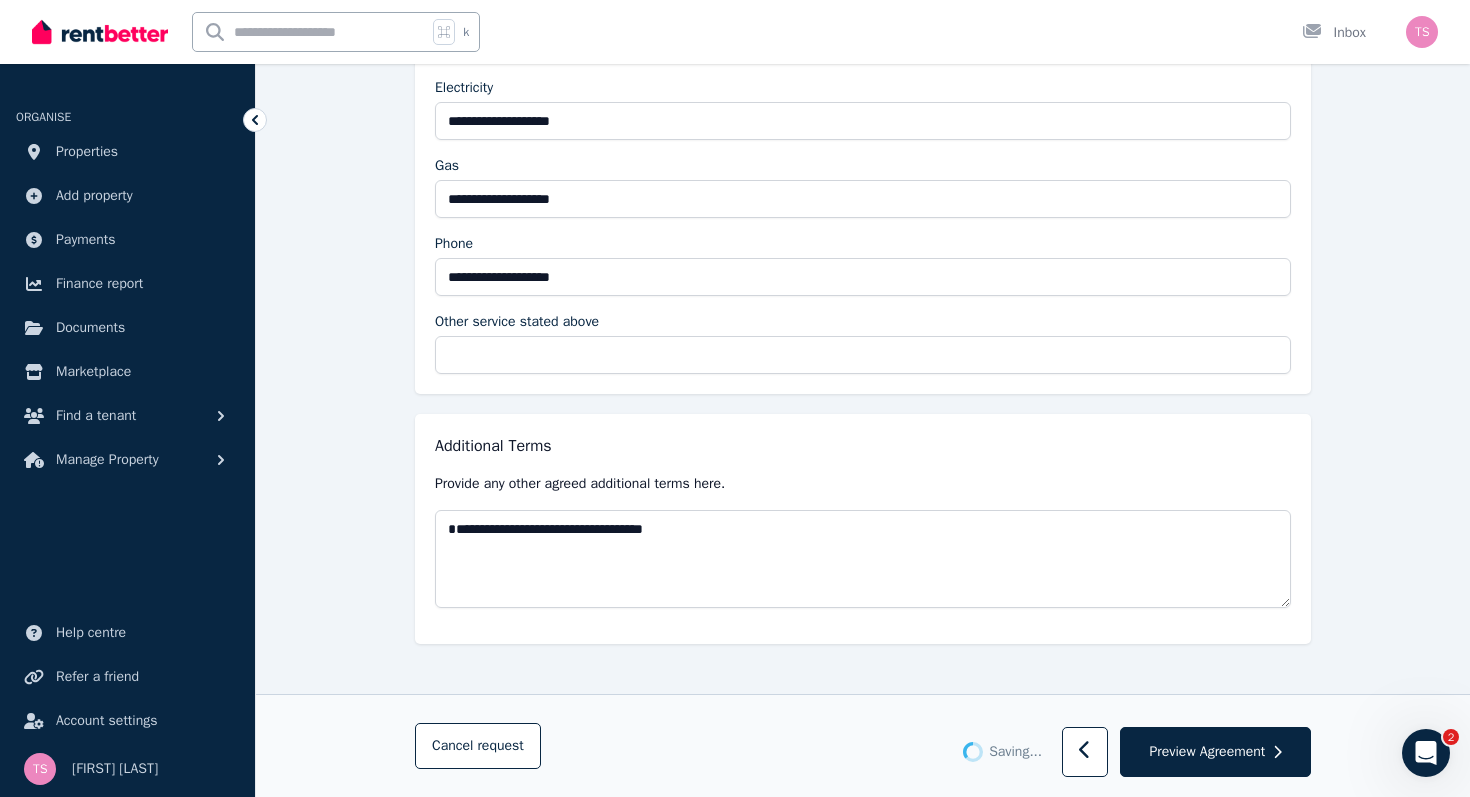 click on "**********" at bounding box center [863, 529] 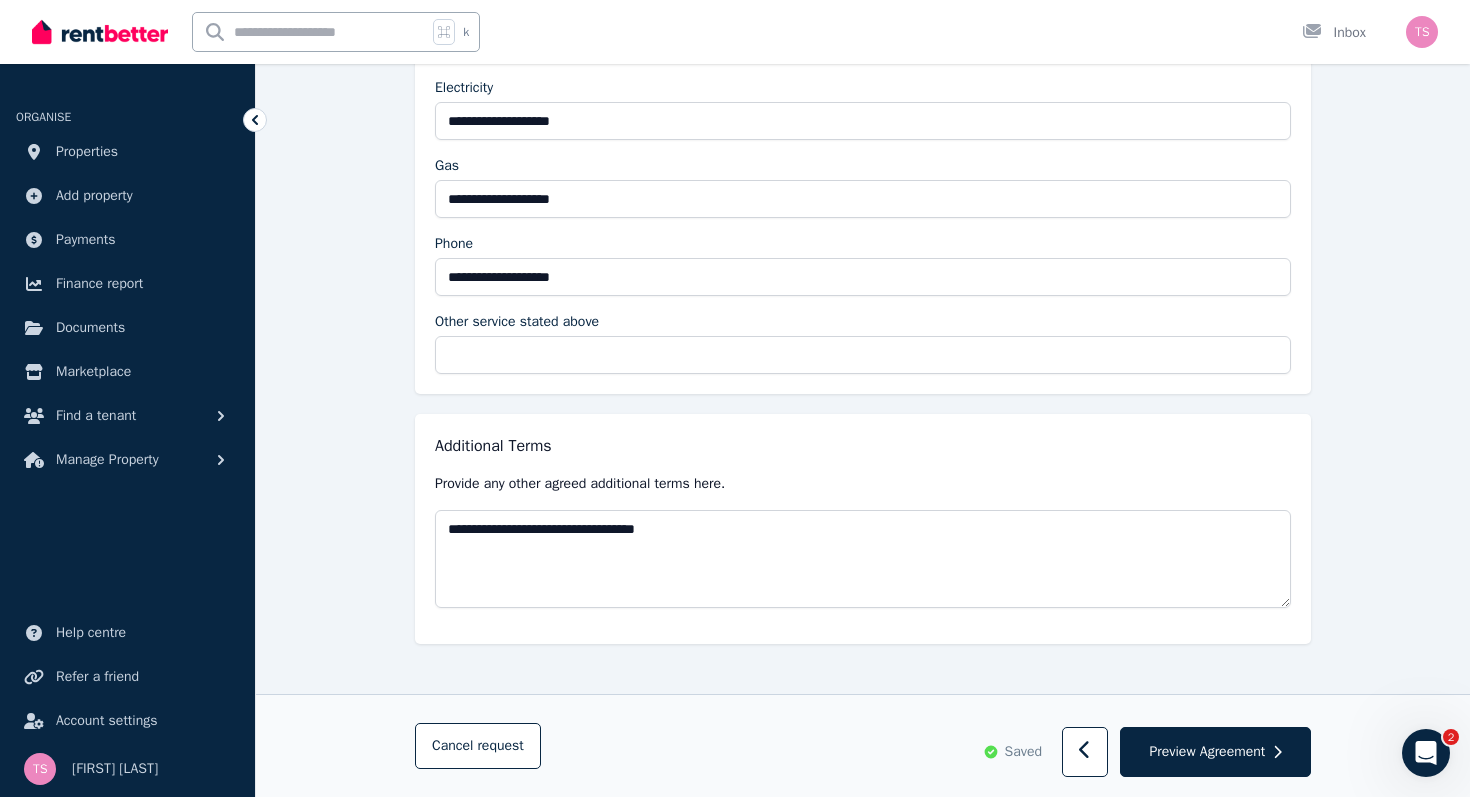 click on "**********" at bounding box center [863, 529] 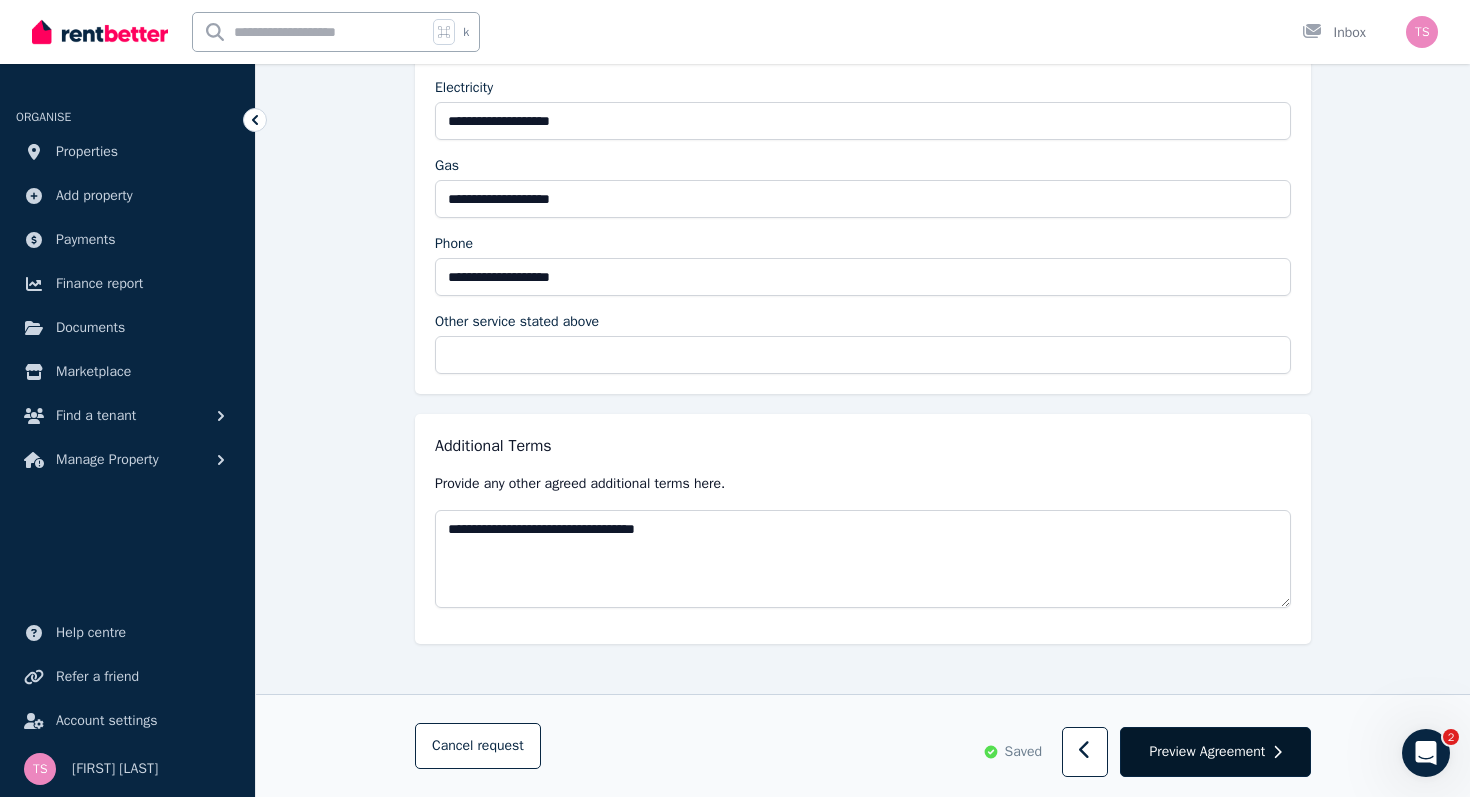 click on "Preview Agreement" at bounding box center (1207, 752) 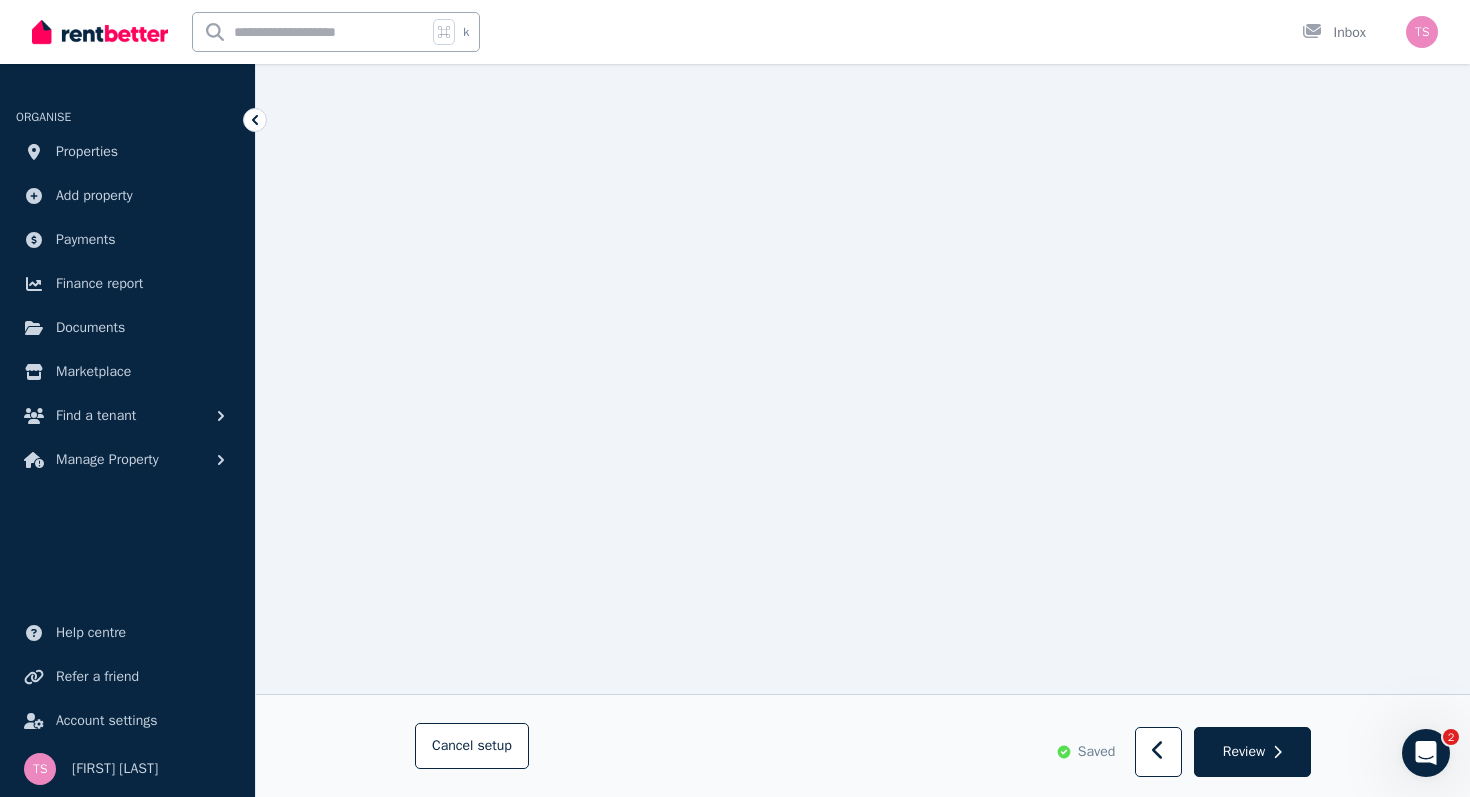 scroll, scrollTop: 14908, scrollLeft: 0, axis: vertical 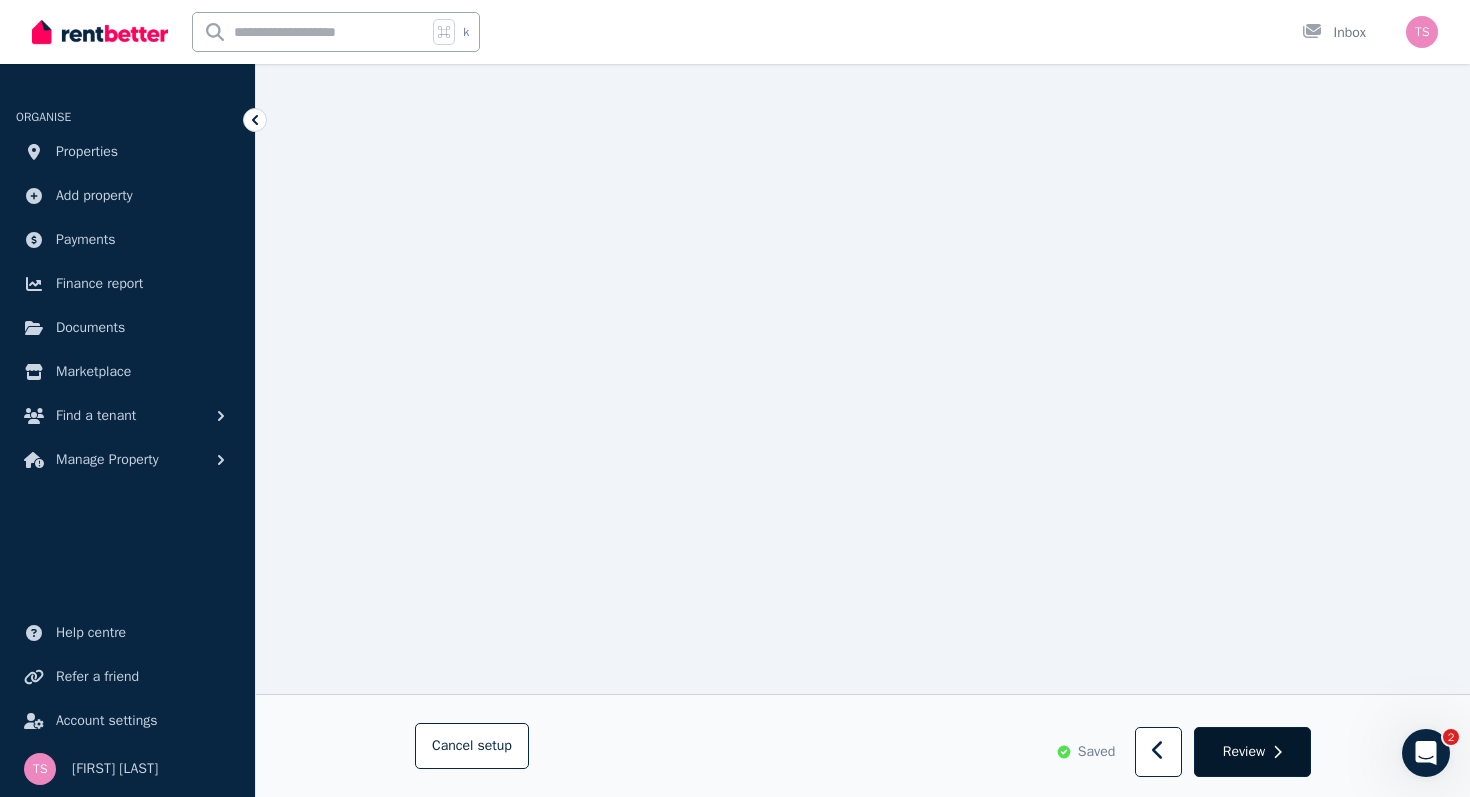 click on "Review" at bounding box center [1252, 753] 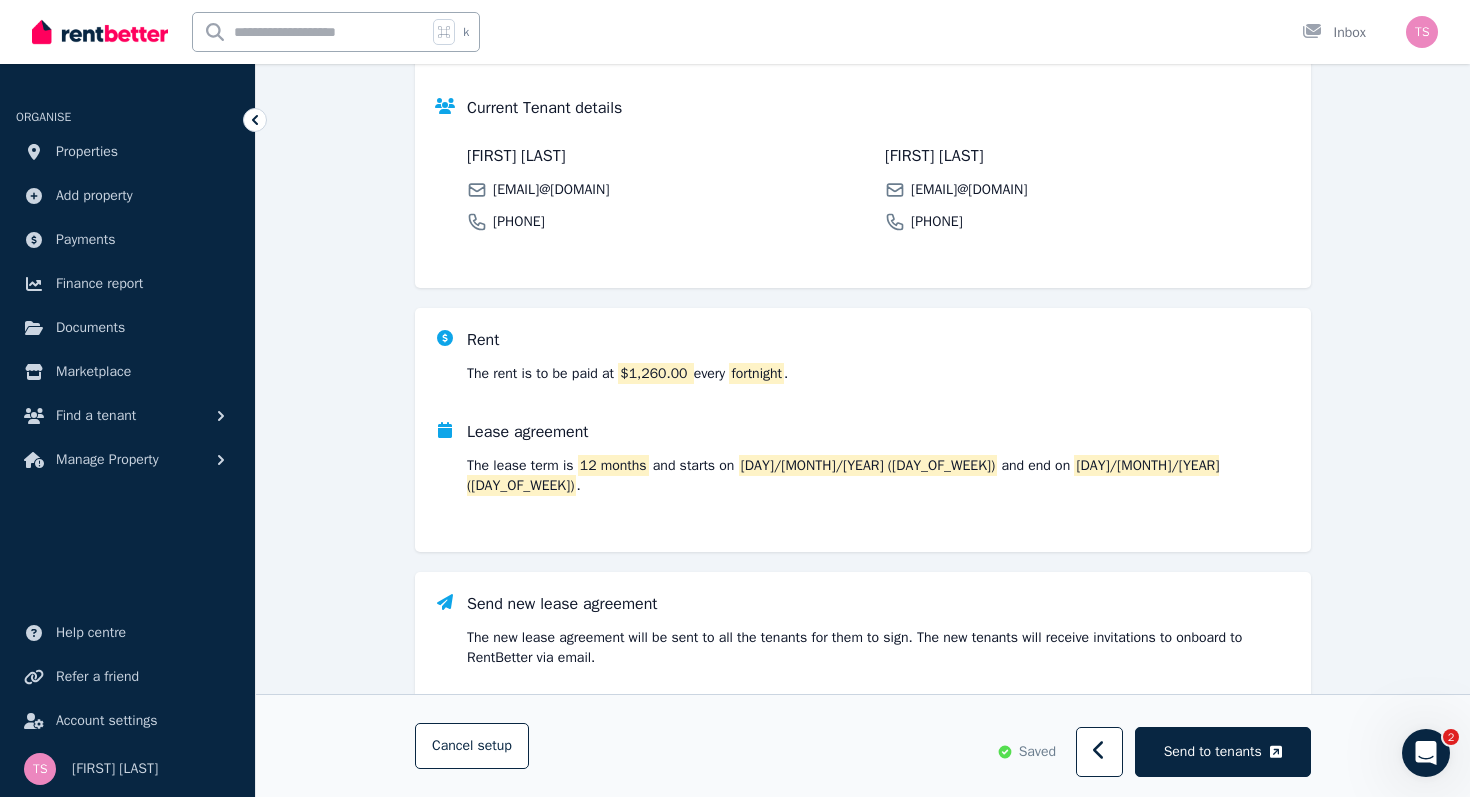 scroll, scrollTop: 436, scrollLeft: 0, axis: vertical 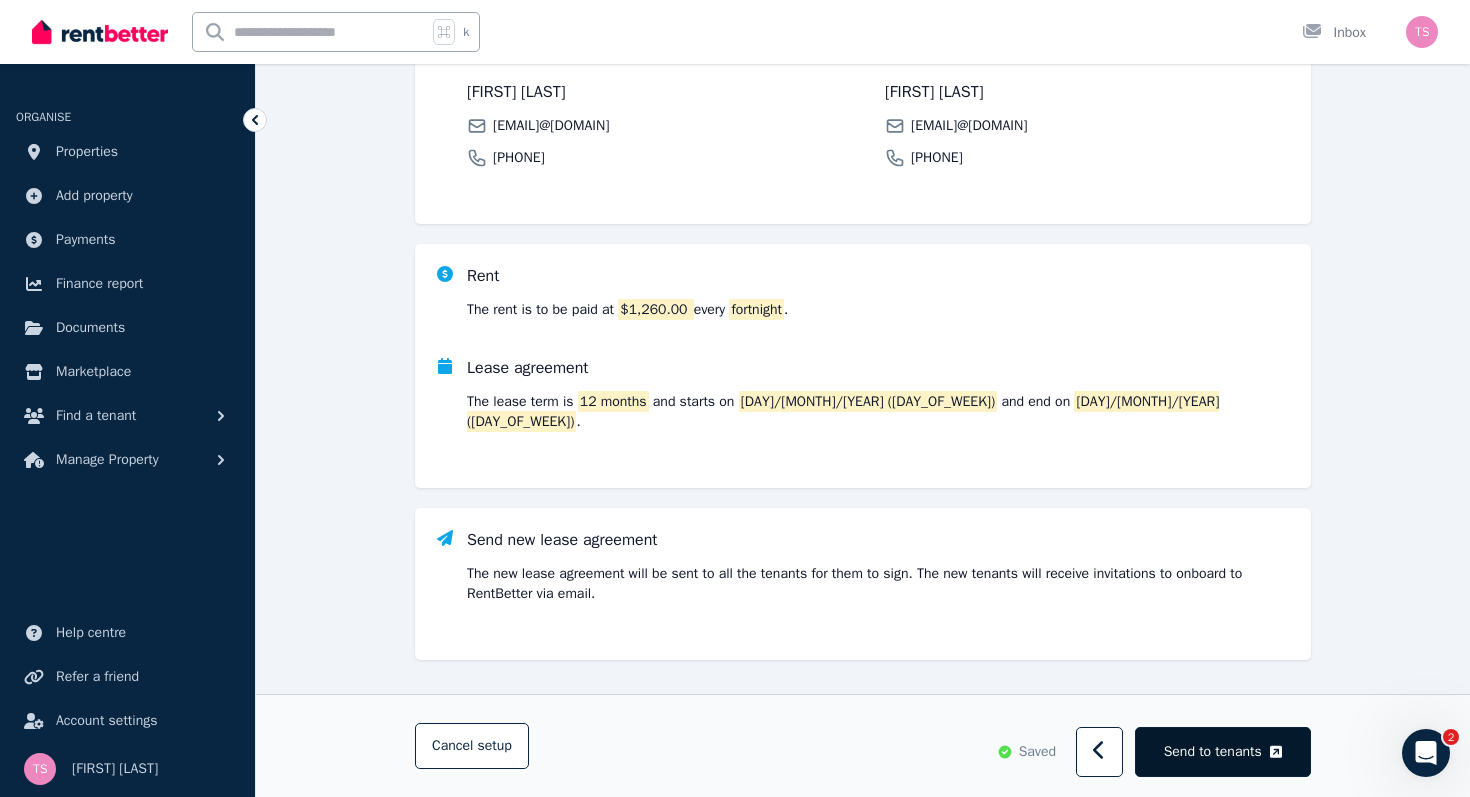 click on "Send to tenants" at bounding box center [1213, 752] 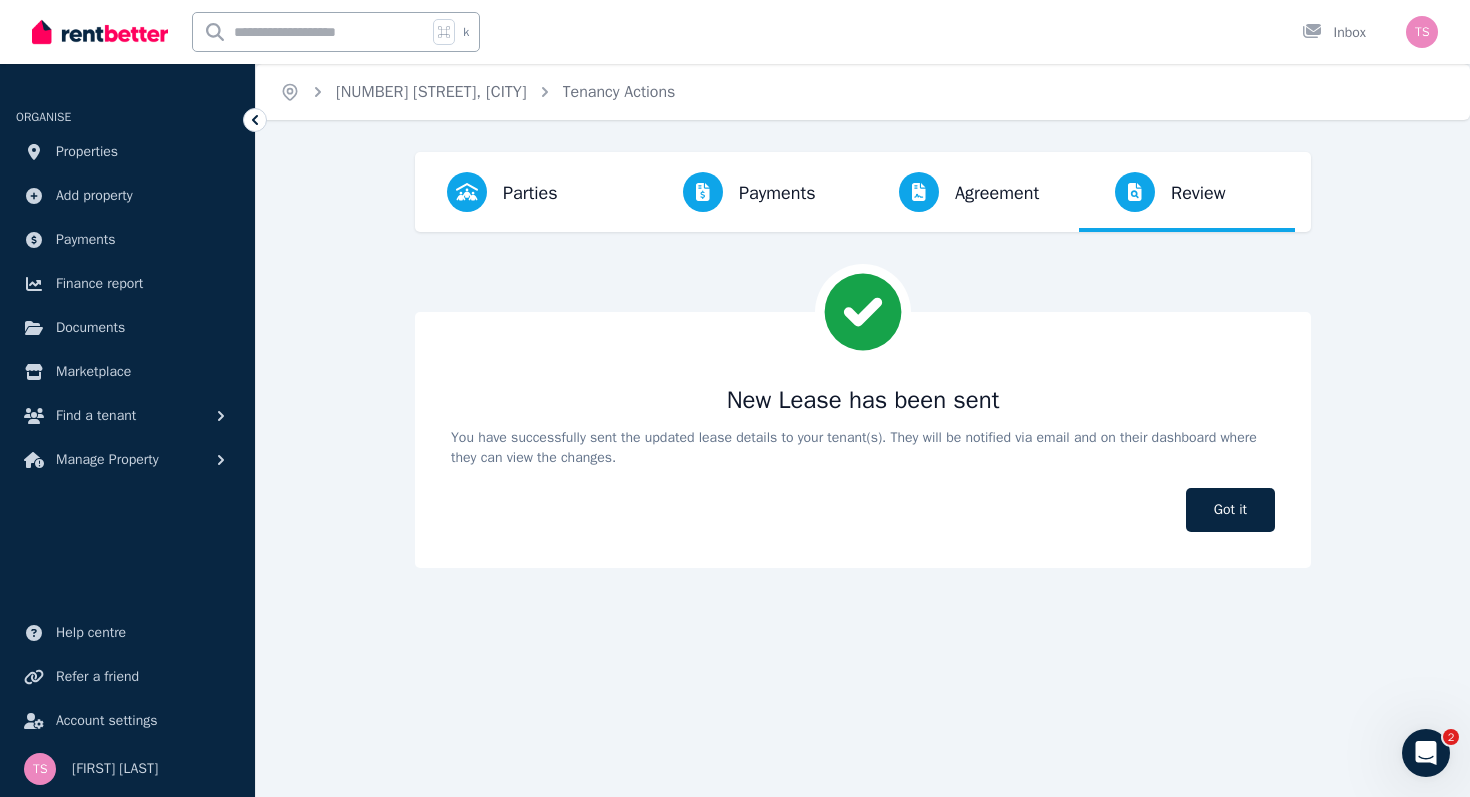scroll, scrollTop: 0, scrollLeft: 0, axis: both 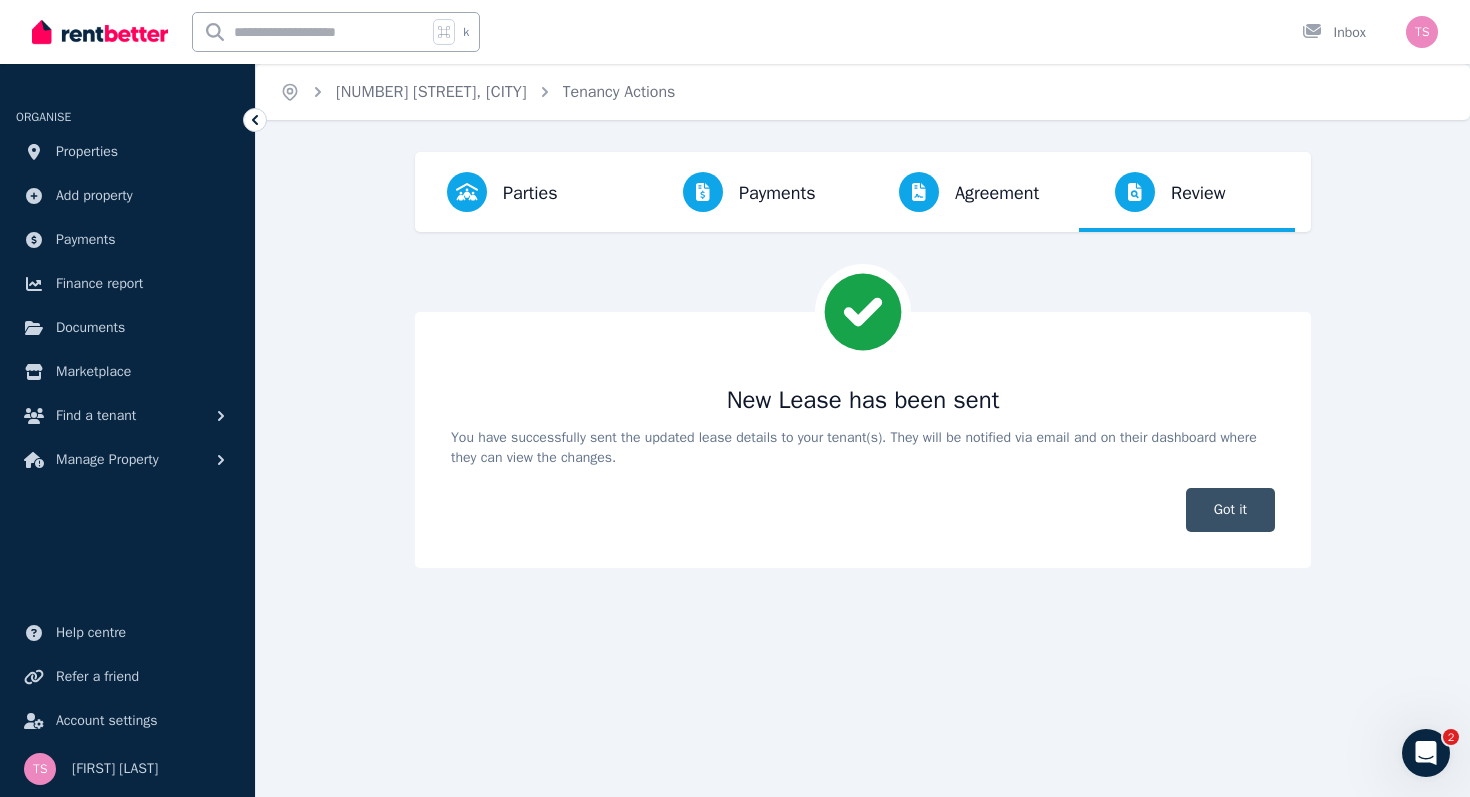 click on "Got it" at bounding box center [1230, 510] 